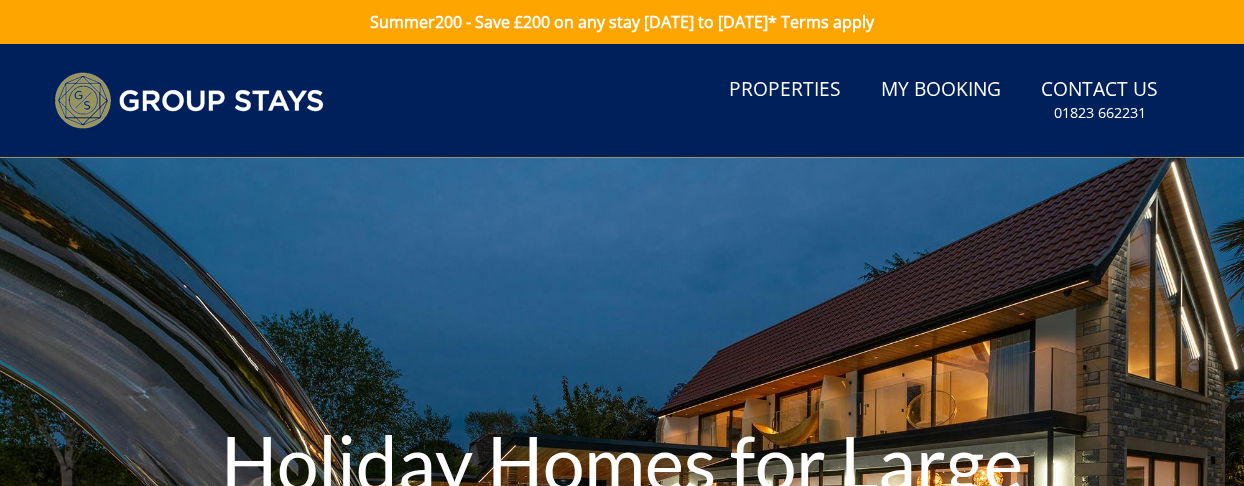 scroll, scrollTop: 0, scrollLeft: 0, axis: both 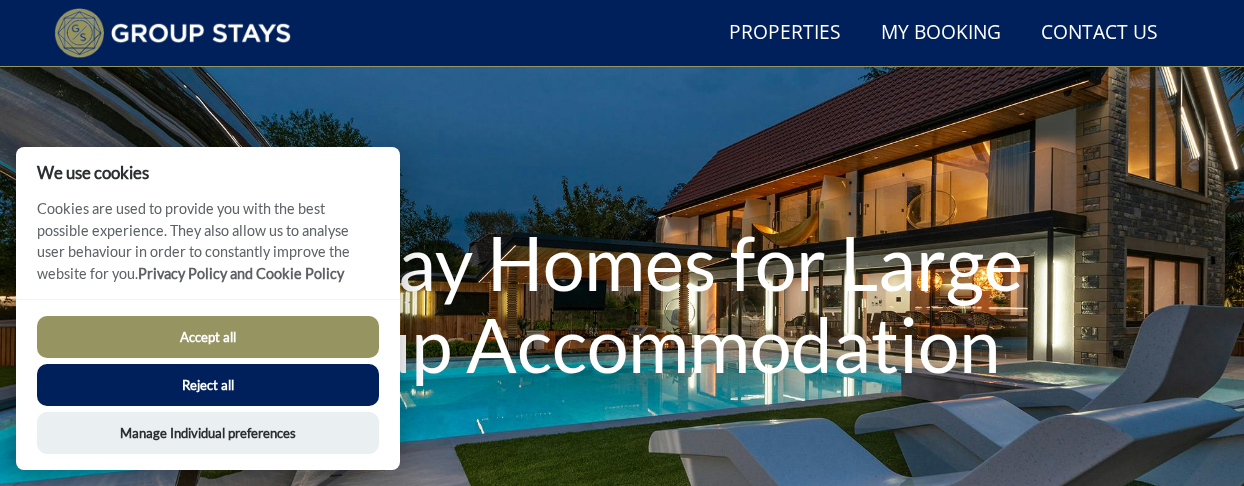 click on "Reject all" at bounding box center [208, 385] 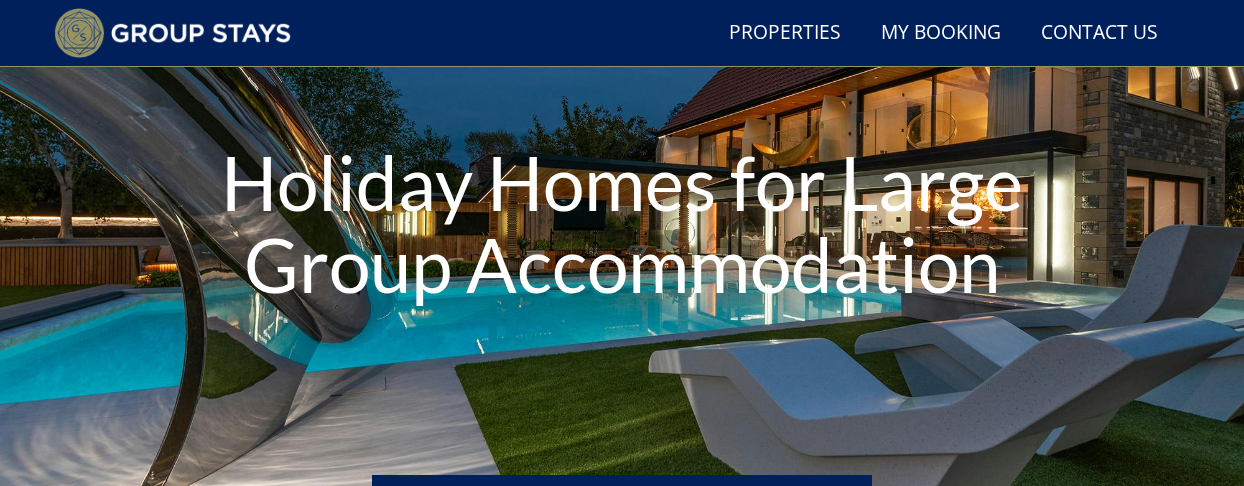 scroll, scrollTop: 353, scrollLeft: 0, axis: vertical 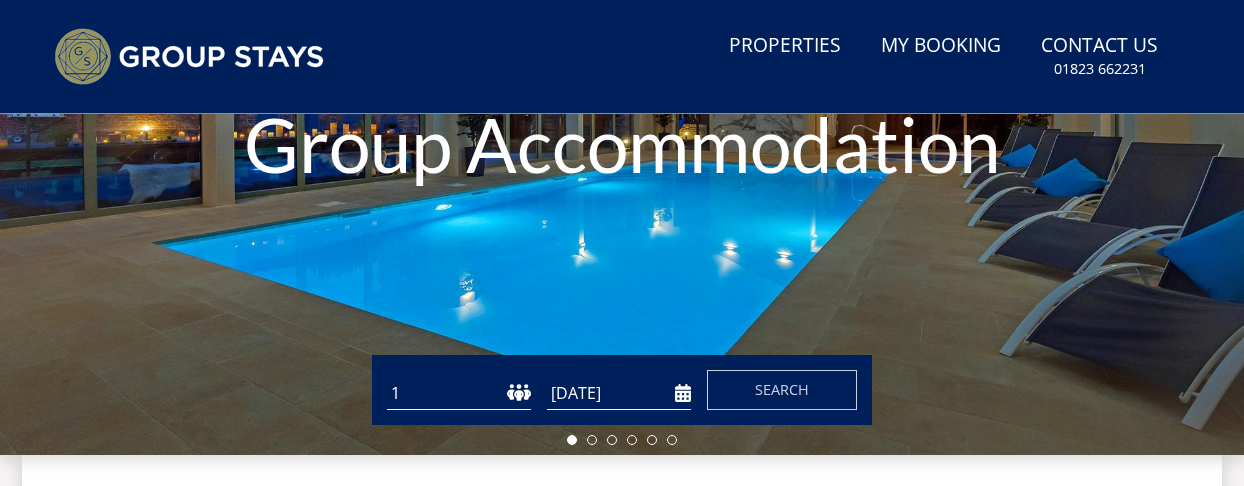 click on "1
2
3
4
5
6
7
8
9
10
11
12
13
14
15
16
17
18
19
20
21
22
23
24
25
26
27
28
29
30
31
32
33
34
35
36
37
38
39
40
41
42
43
44
45
46
47
48
49
50" at bounding box center (459, 393) 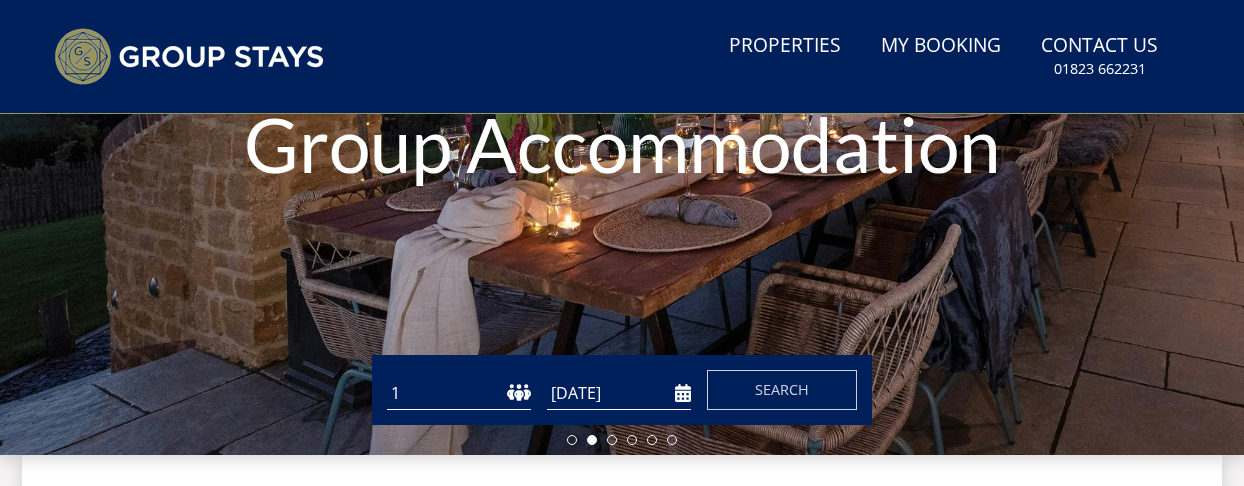select on "25" 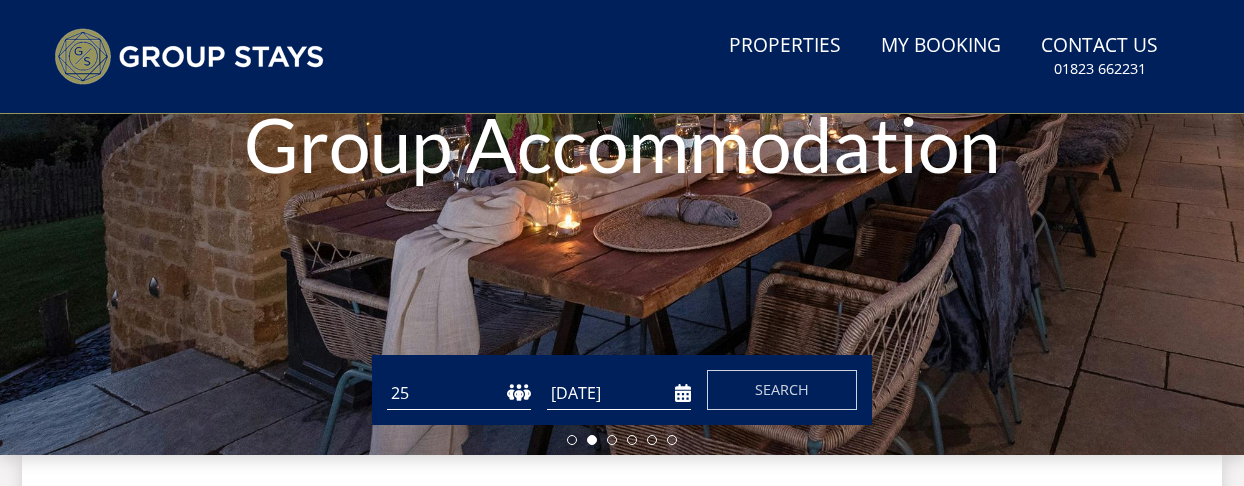 click on "[DATE]" at bounding box center [619, 393] 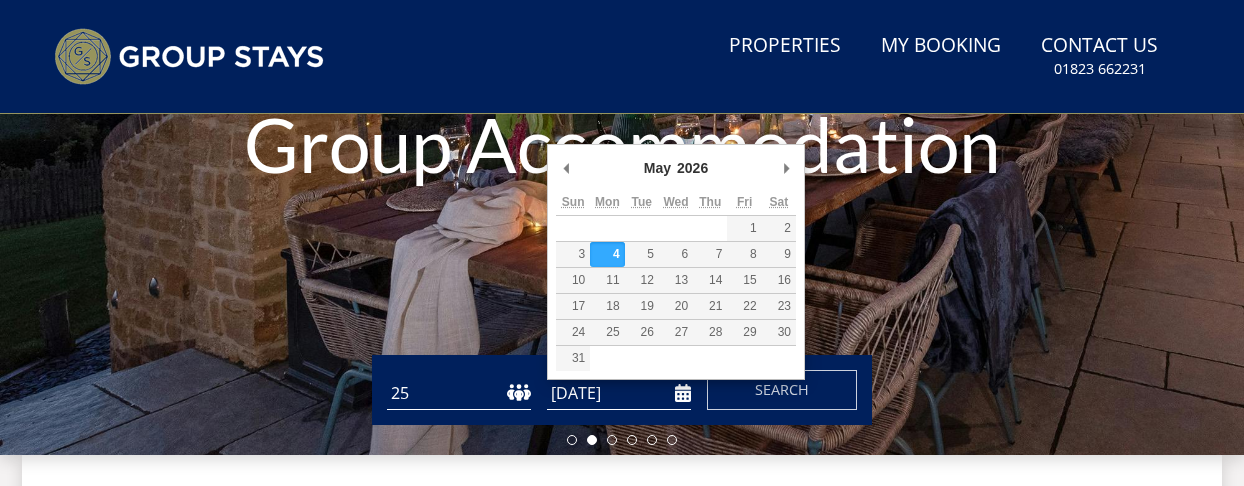 click on "[DATE]" at bounding box center (619, 393) 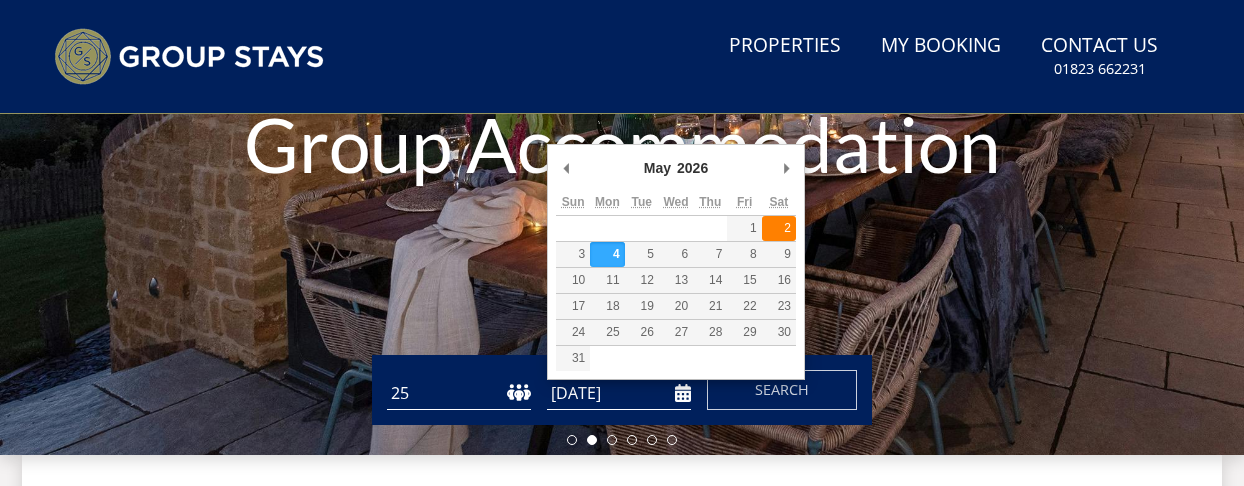 type on "[DATE]" 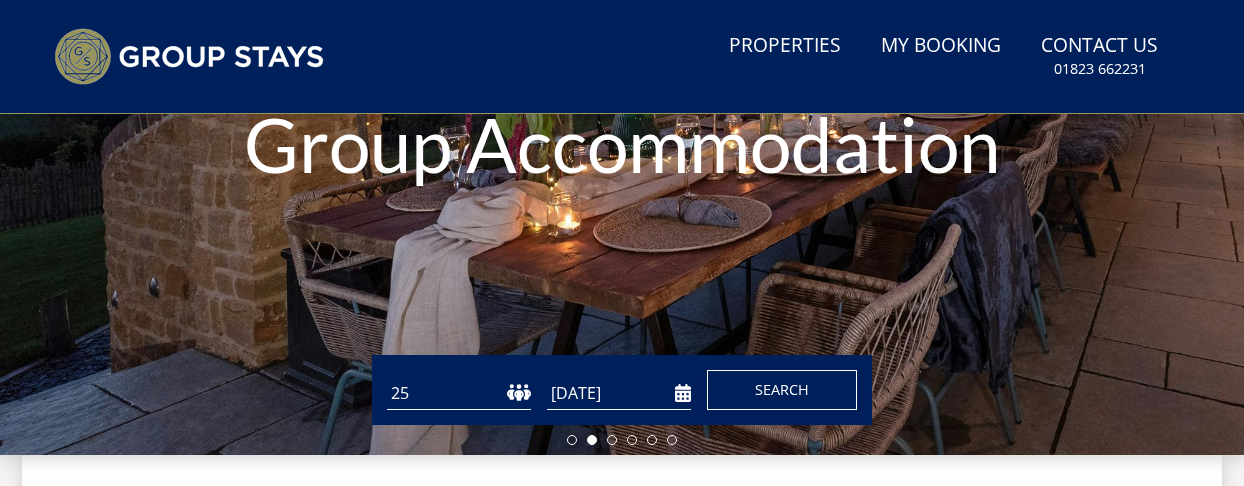 click on "Search" at bounding box center [782, 390] 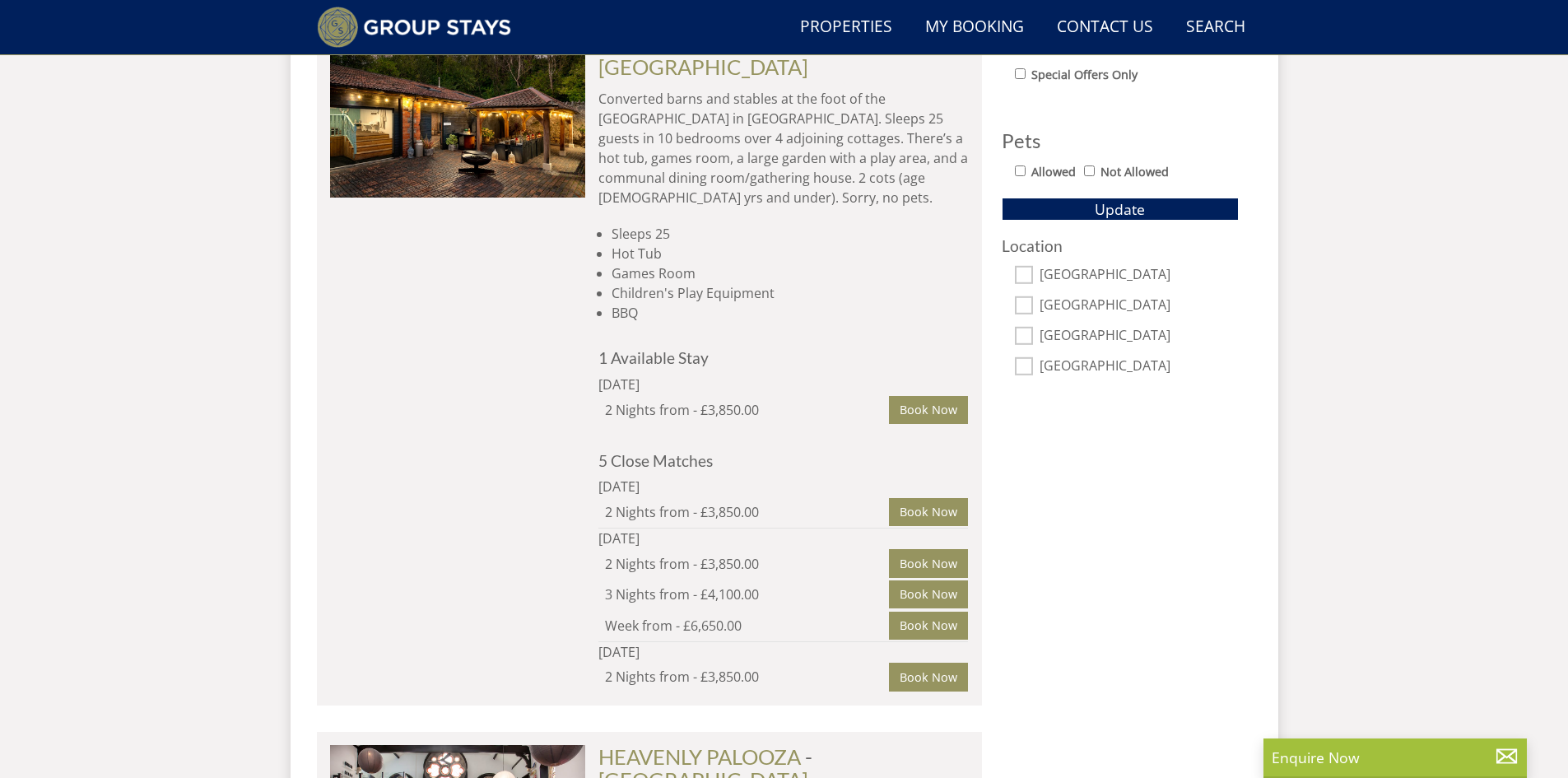 scroll, scrollTop: 949, scrollLeft: 0, axis: vertical 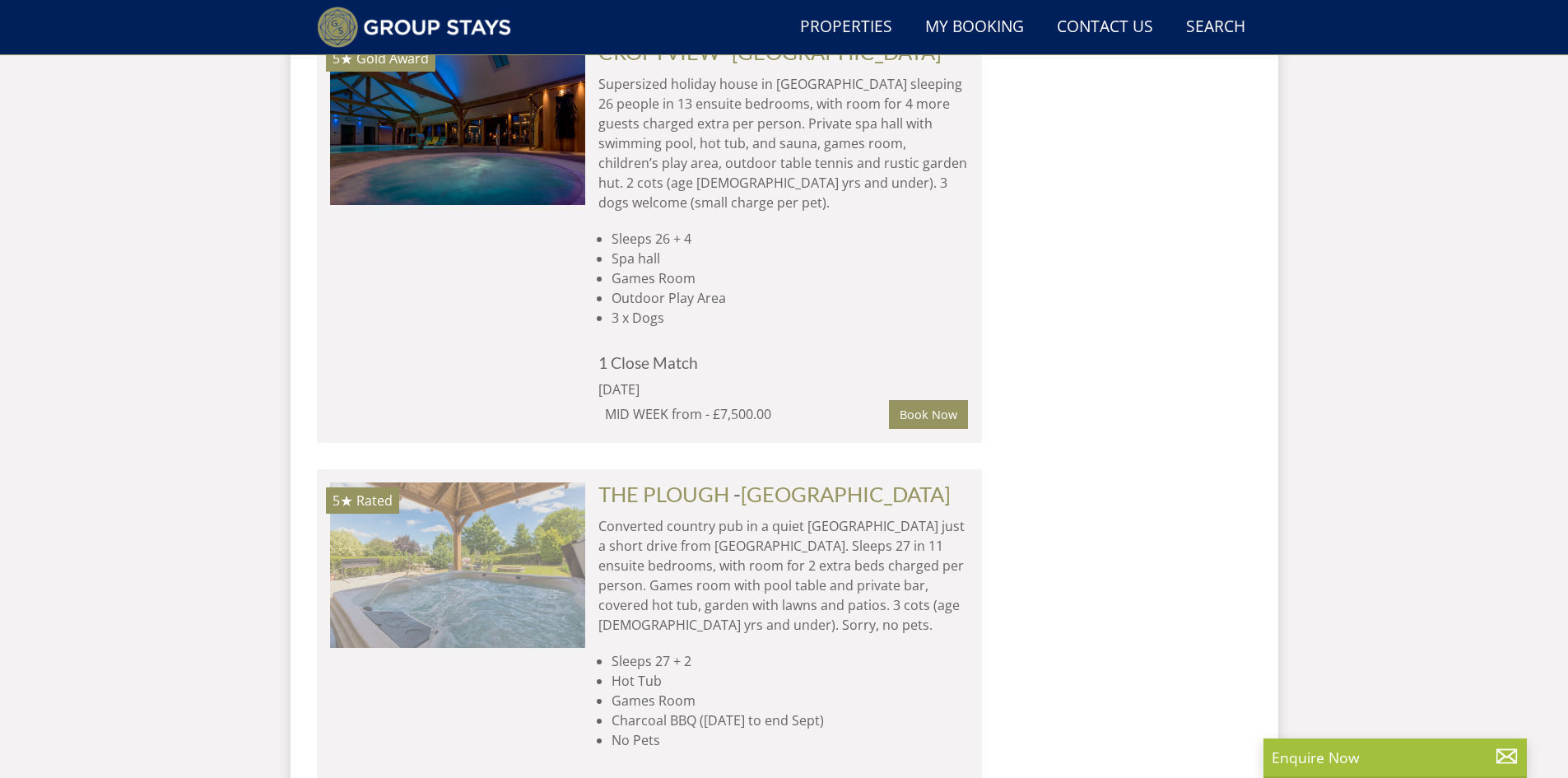 click at bounding box center (458, 565) 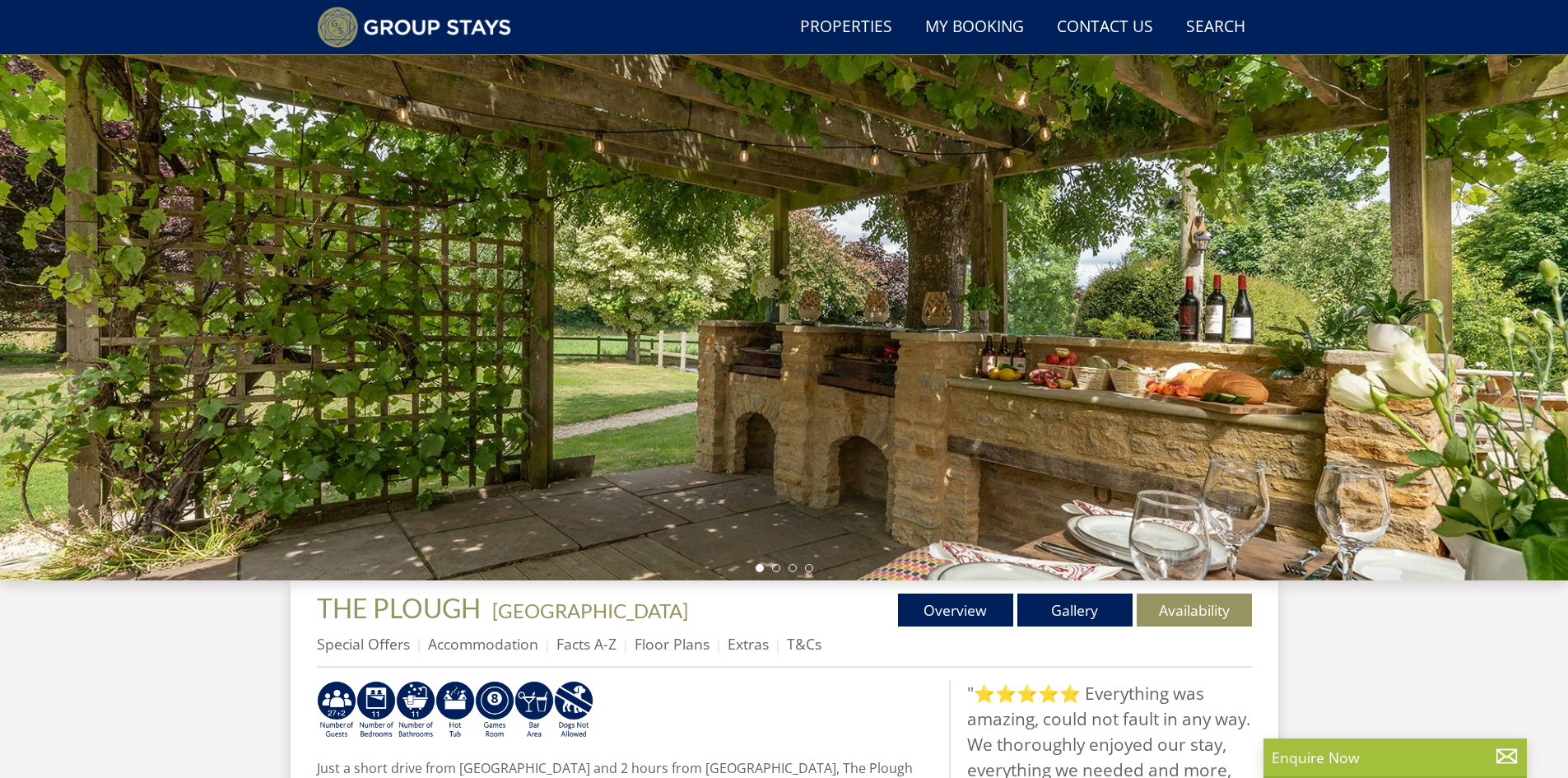 scroll, scrollTop: 137, scrollLeft: 0, axis: vertical 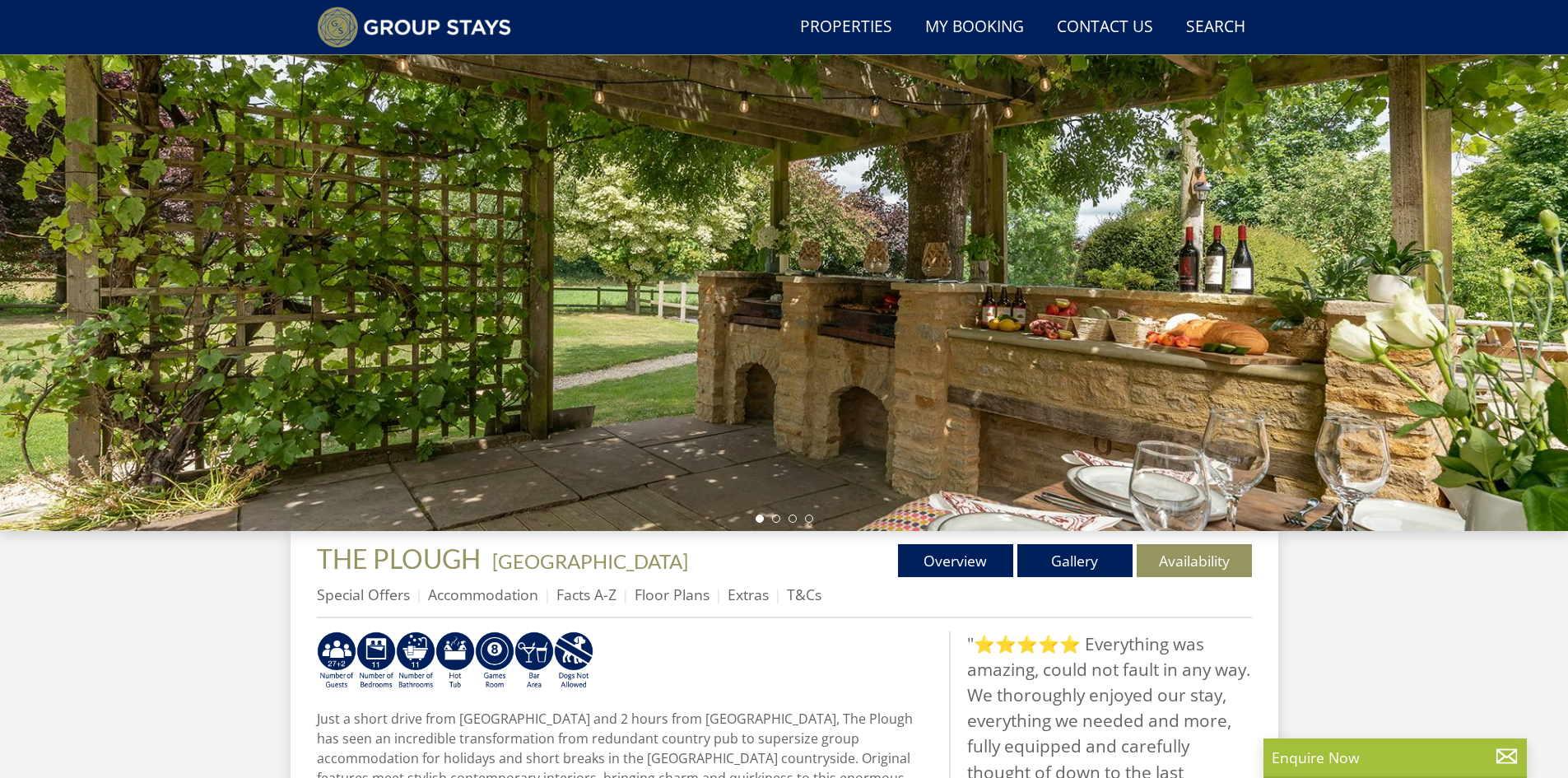 click at bounding box center [784, 243] 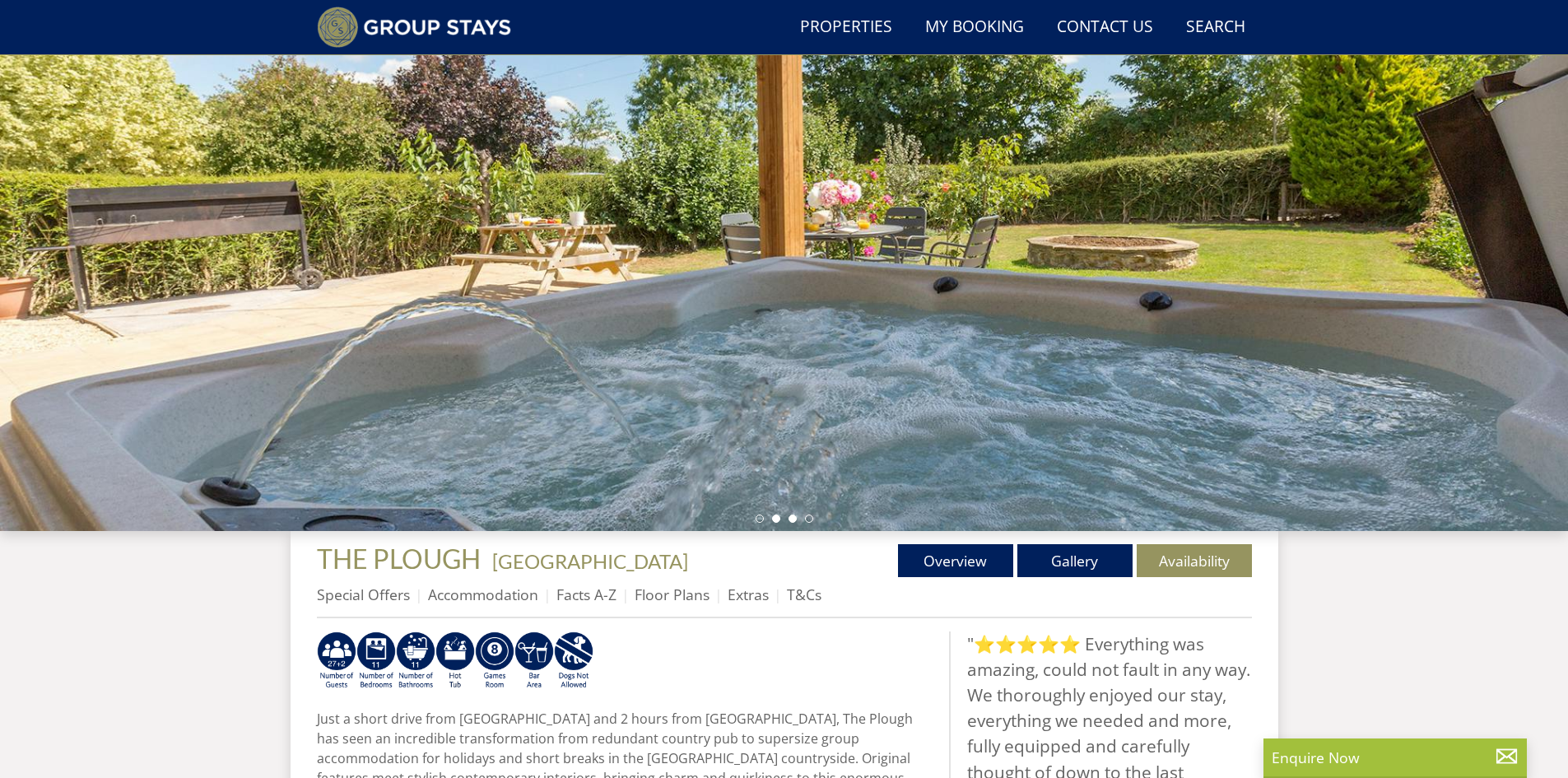 click at bounding box center (793, 519) 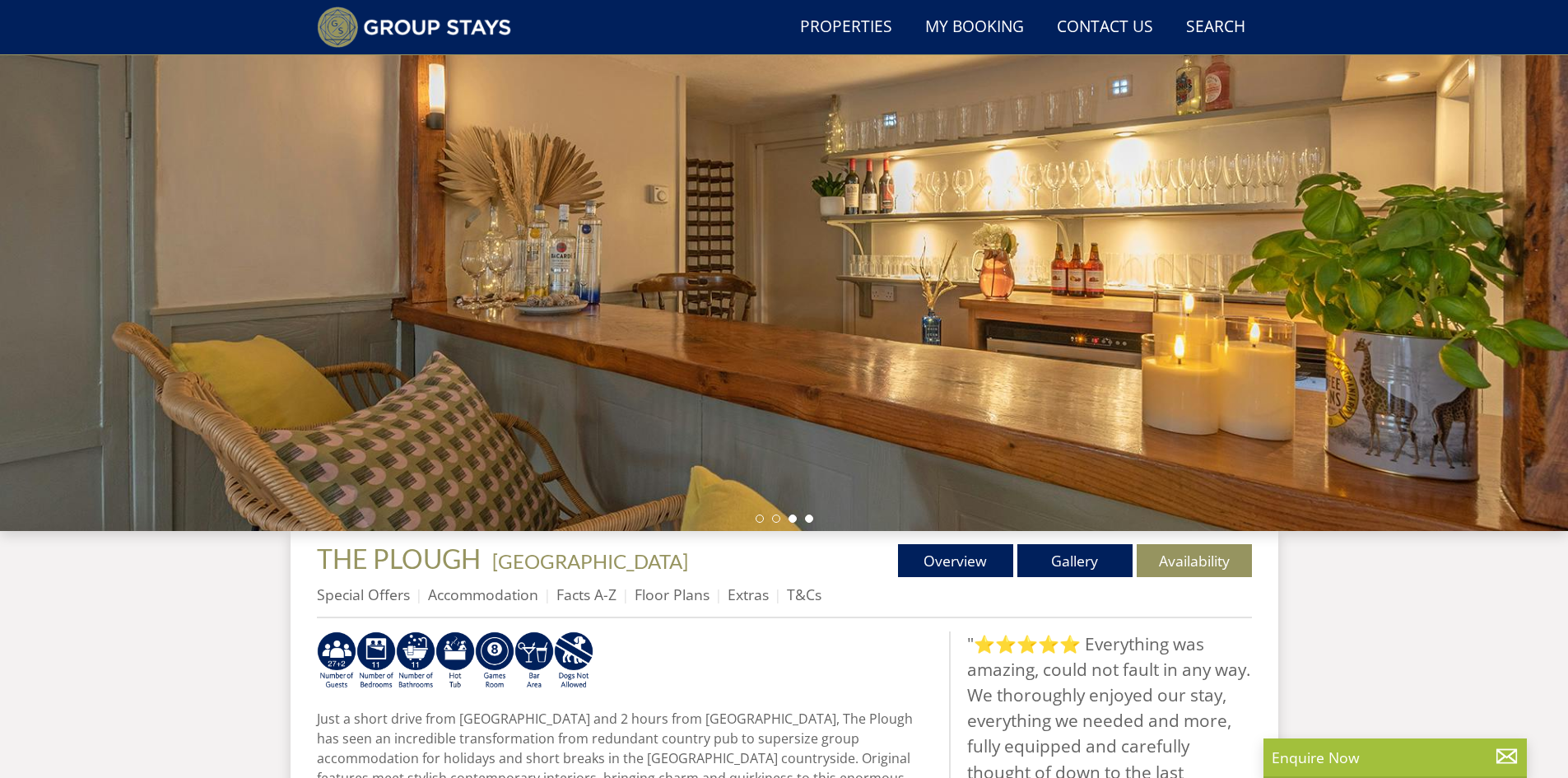 click at bounding box center (809, 519) 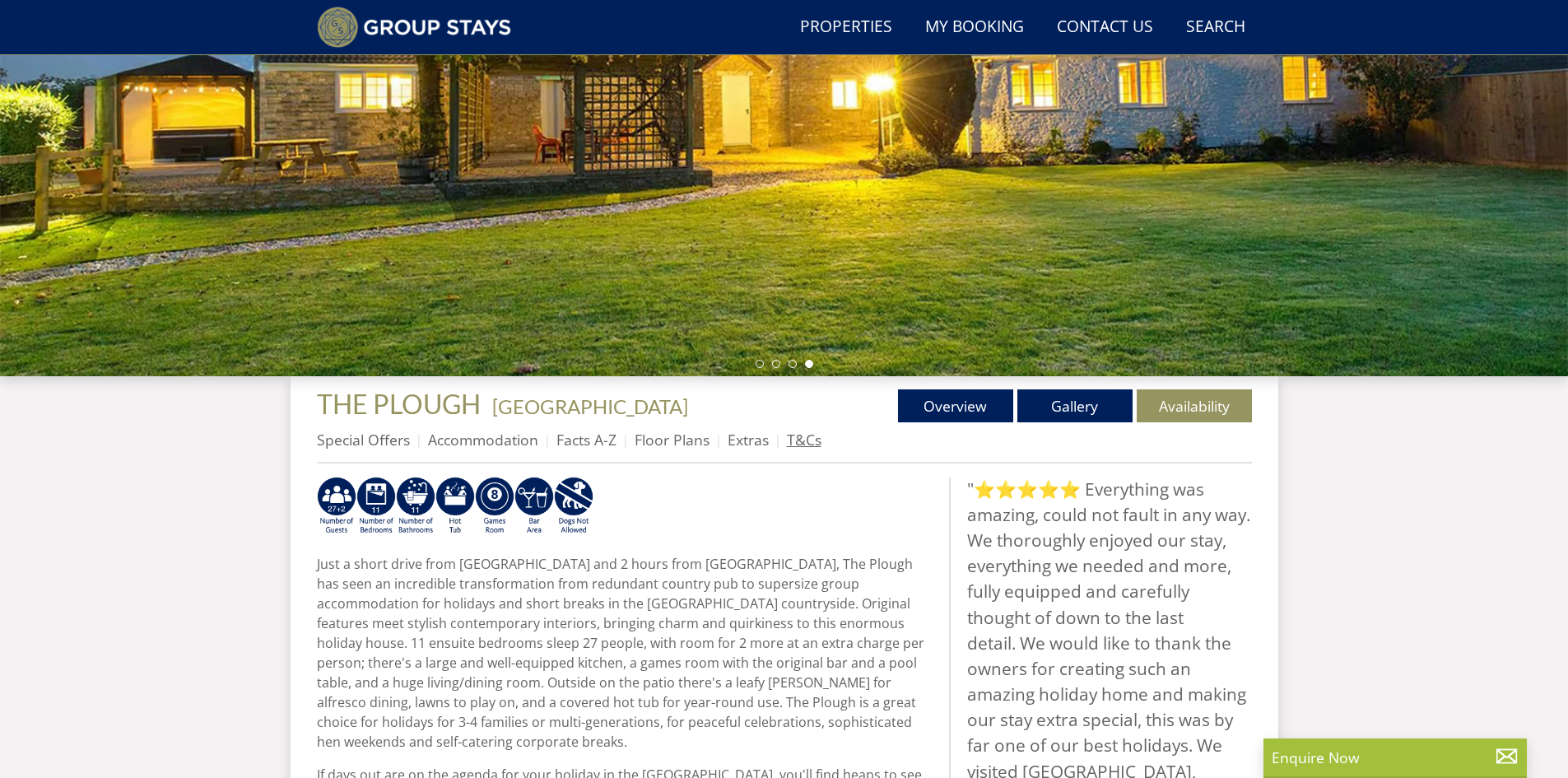 scroll, scrollTop: 466, scrollLeft: 0, axis: vertical 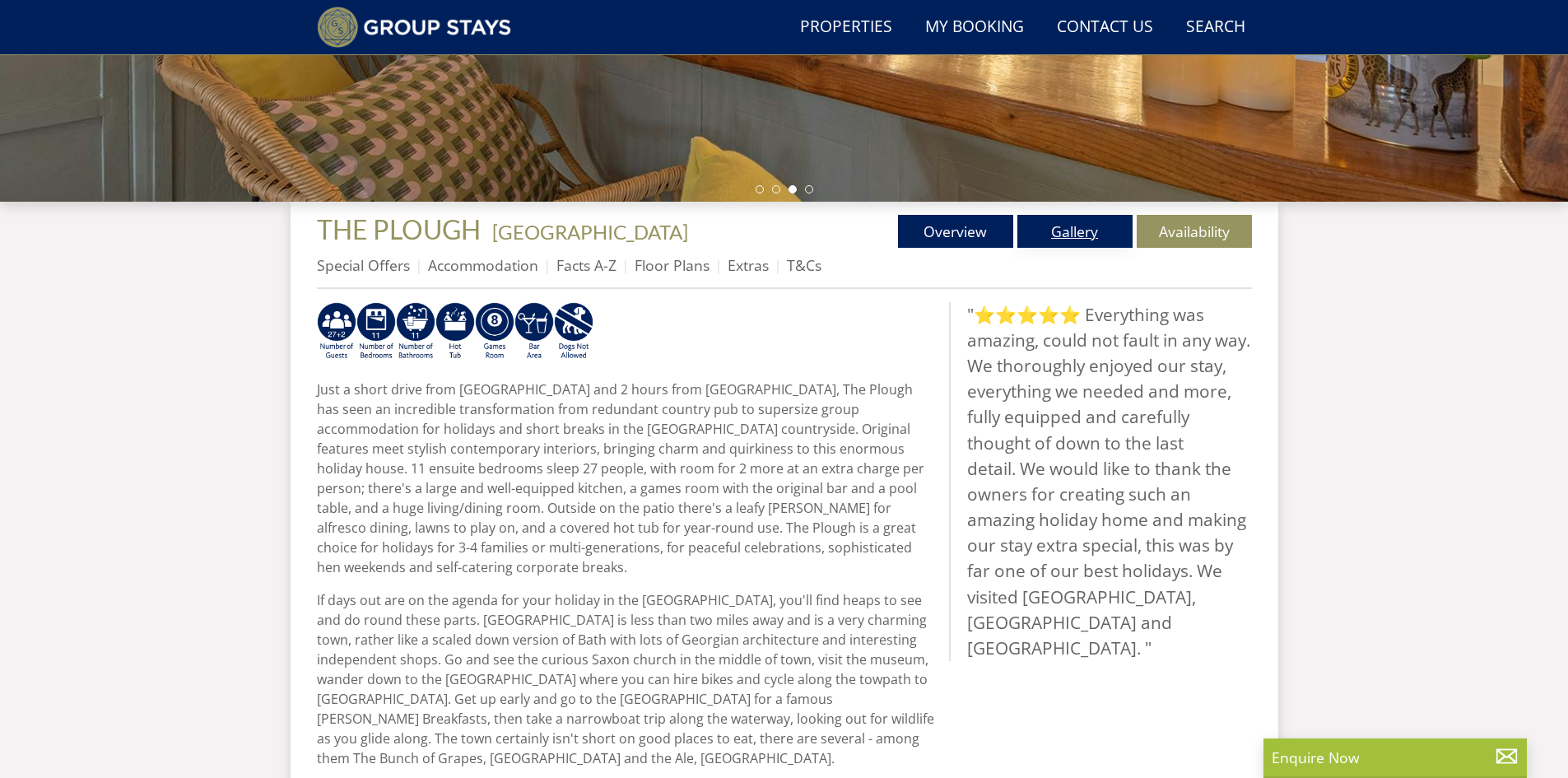 click on "Gallery" at bounding box center (1075, 231) 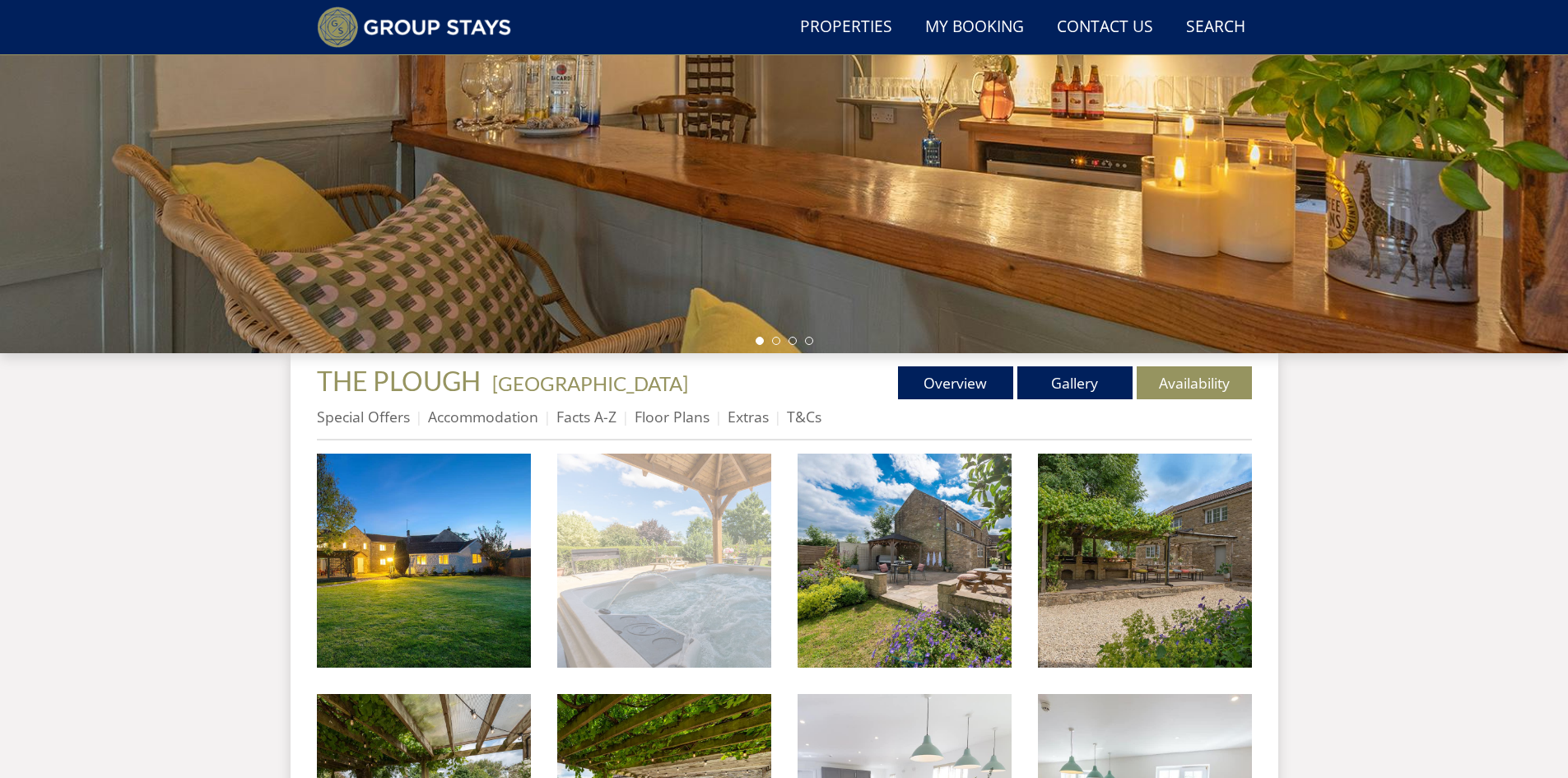 scroll, scrollTop: 397, scrollLeft: 0, axis: vertical 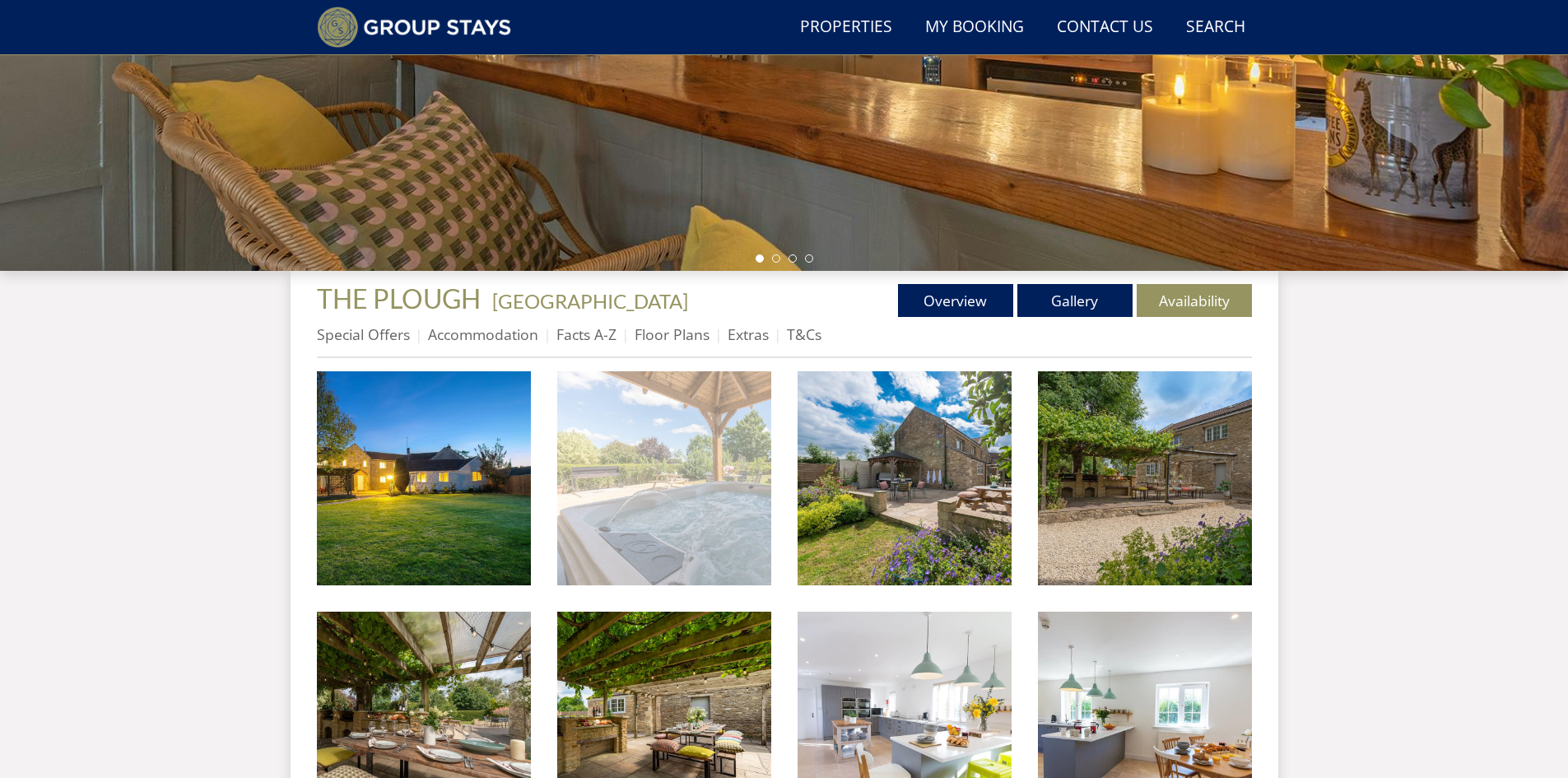 click at bounding box center (664, 478) 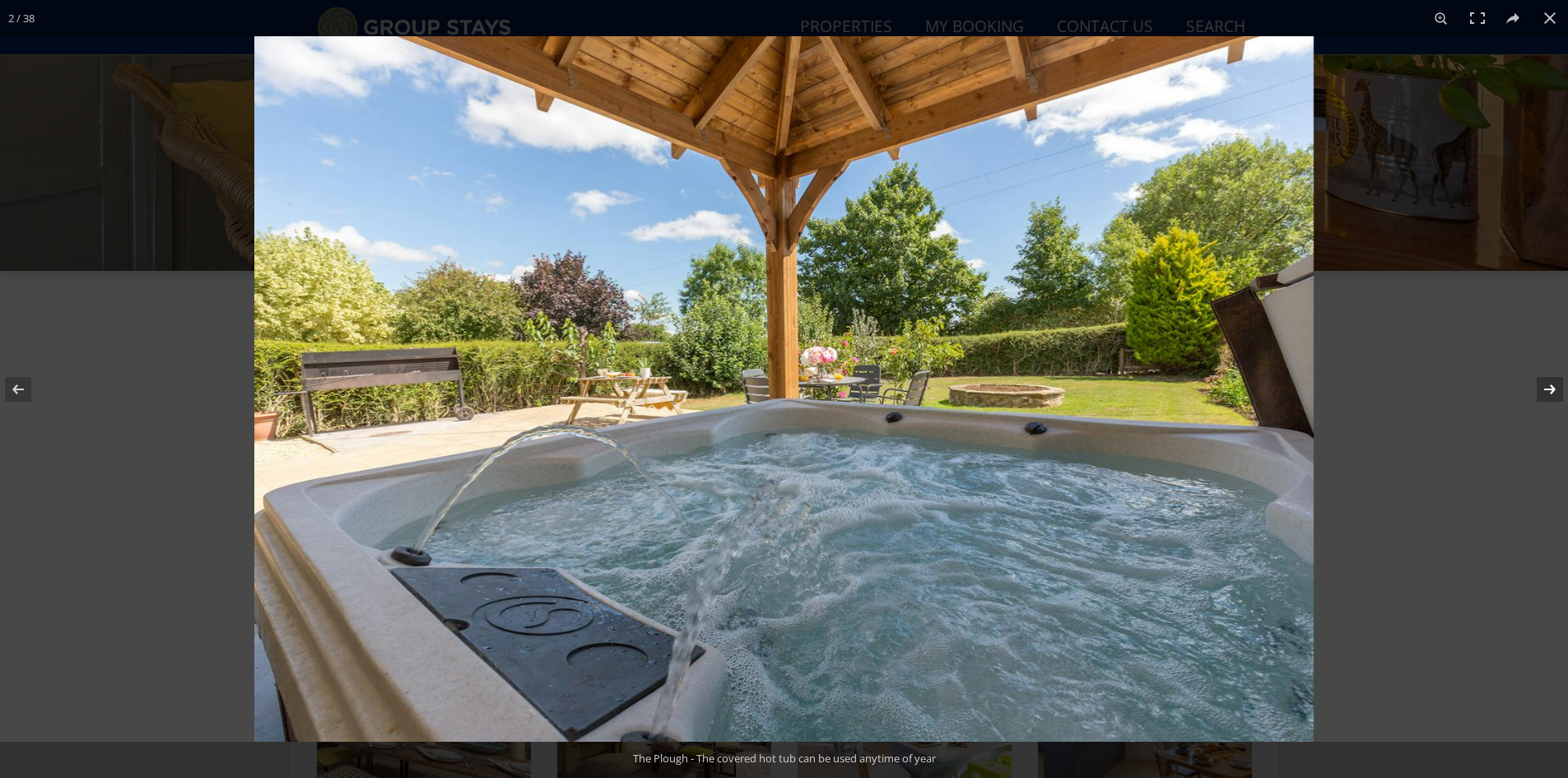 click at bounding box center [1539, 389] 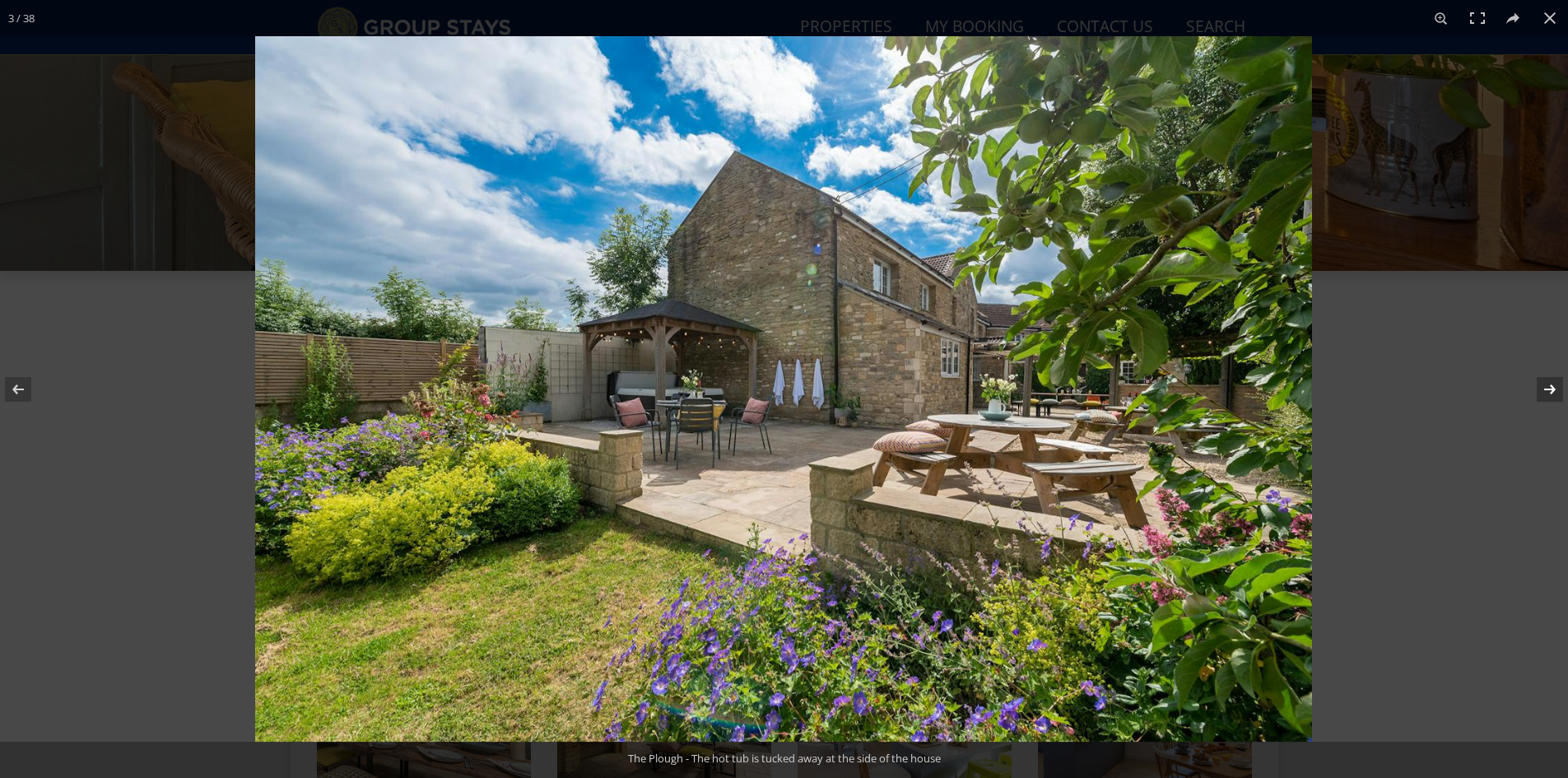 click at bounding box center (1539, 389) 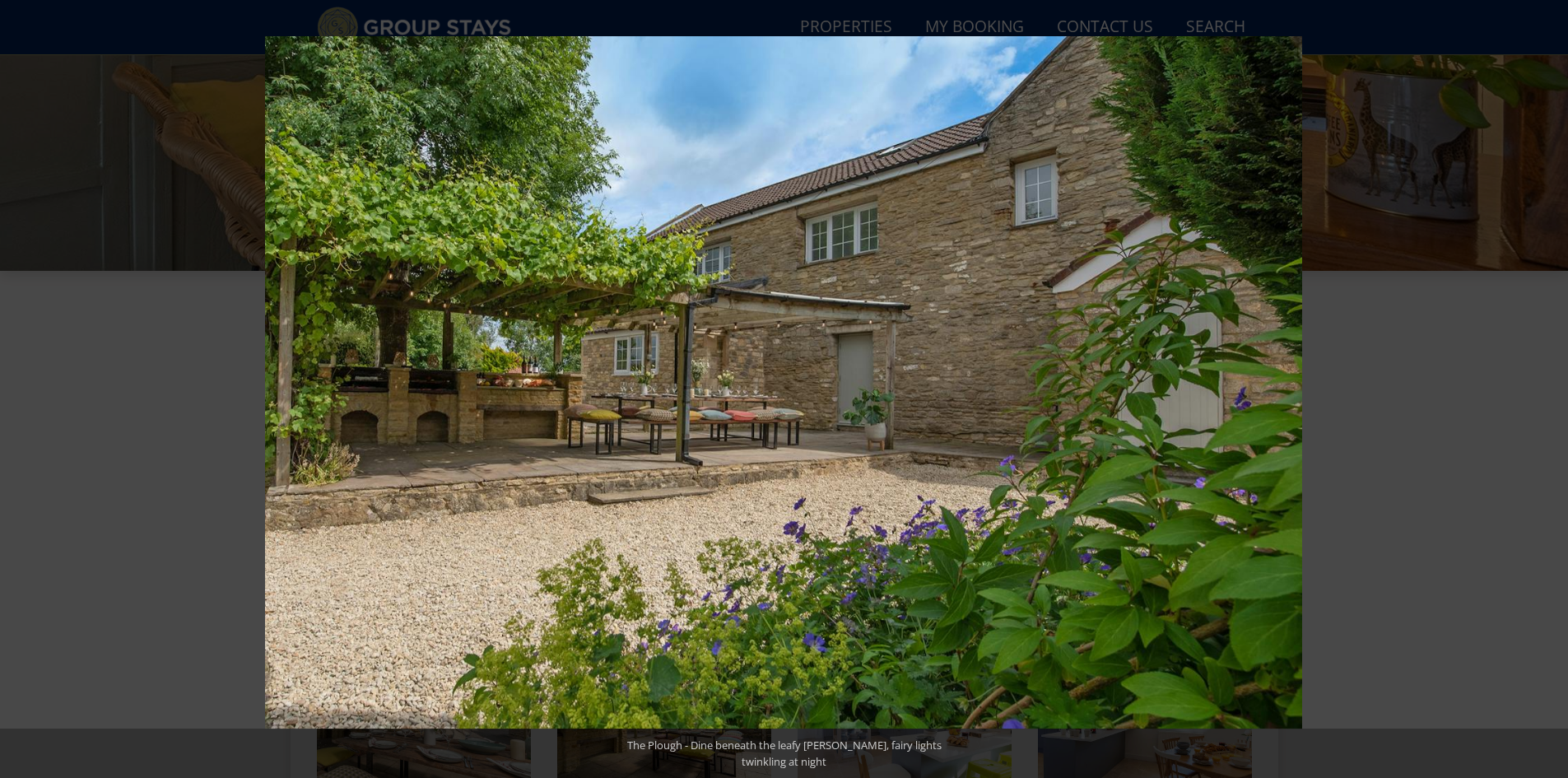 click at bounding box center (1539, 389) 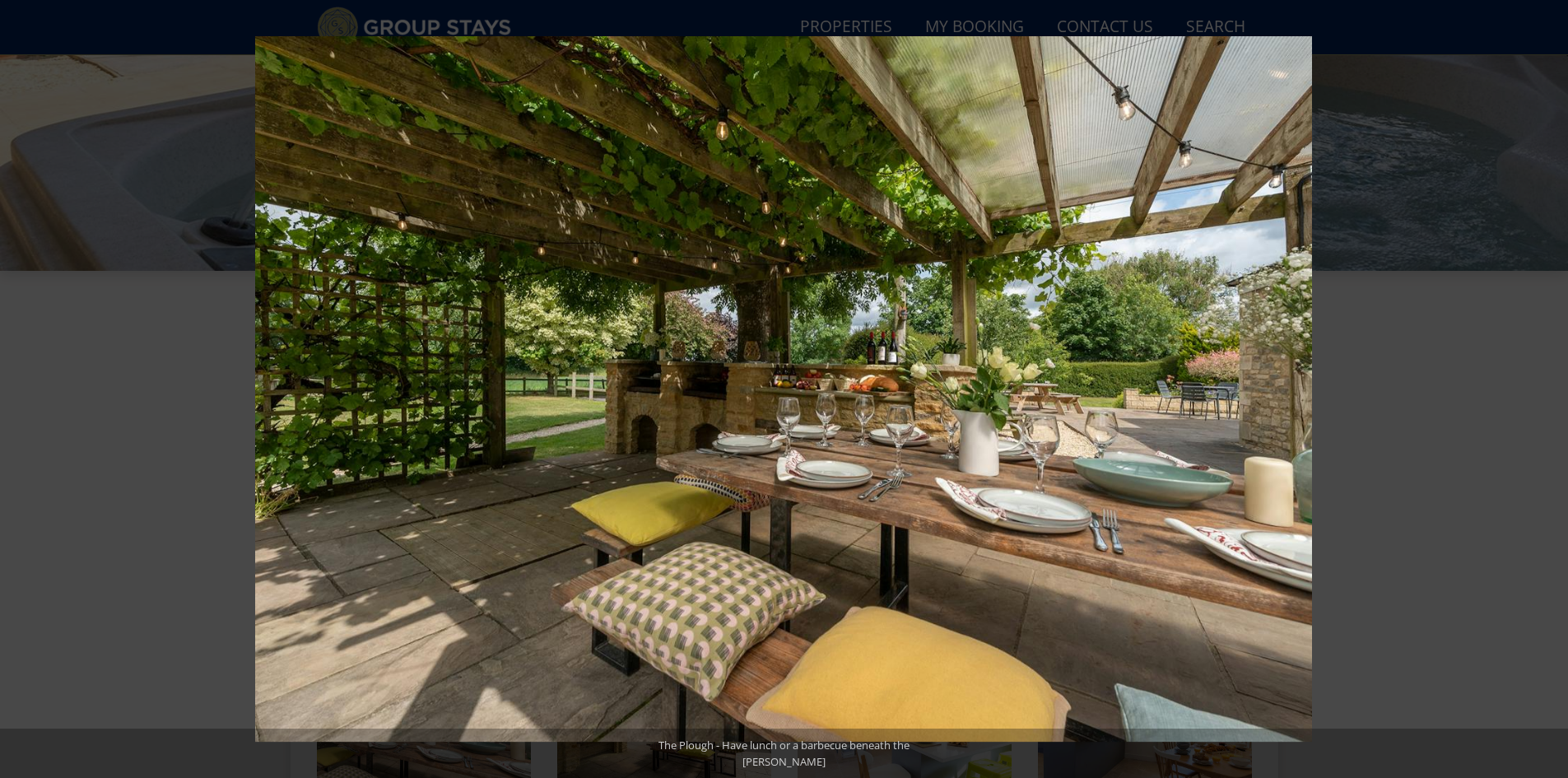 click at bounding box center (1539, 389) 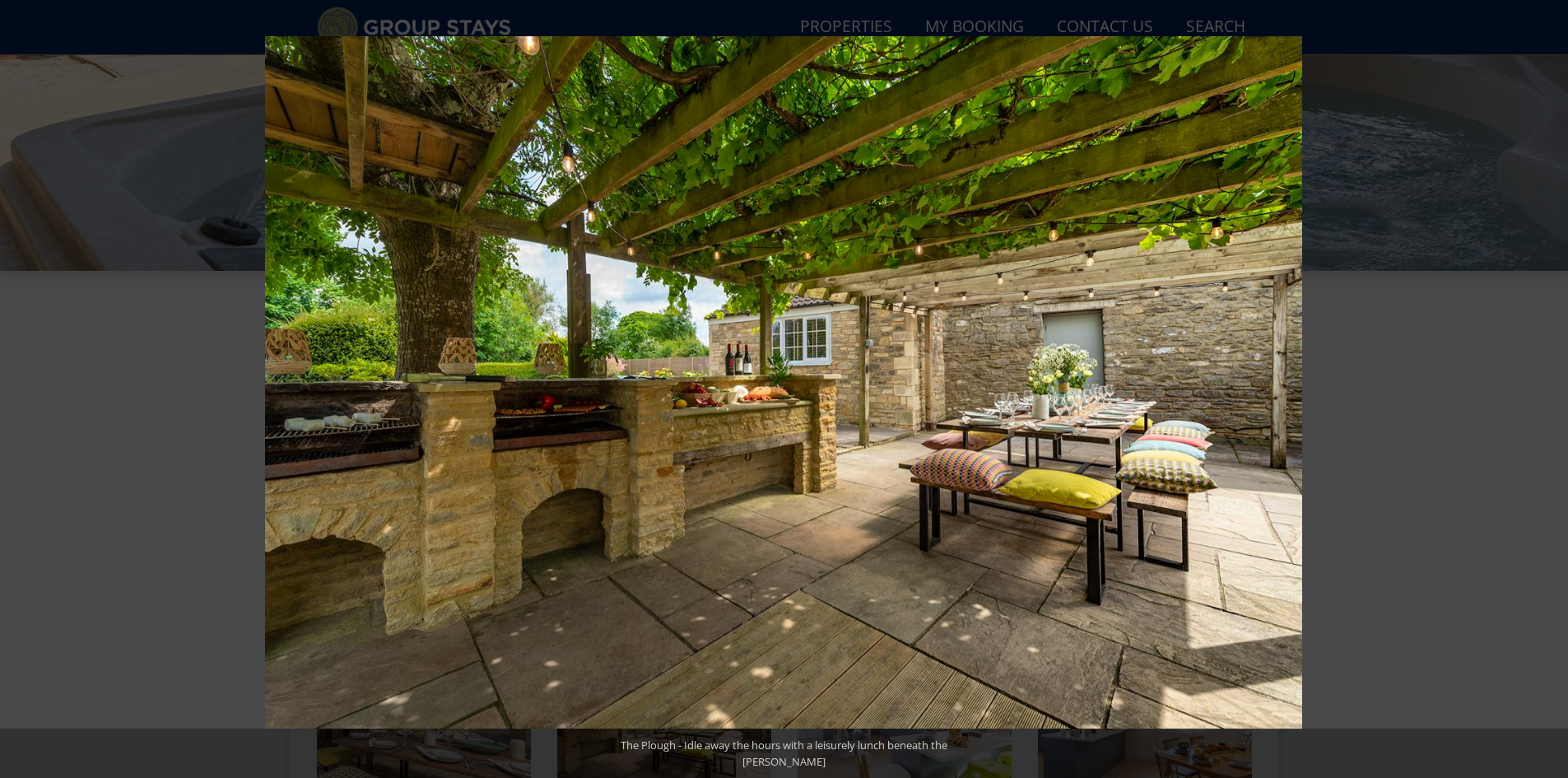 click at bounding box center [1539, 389] 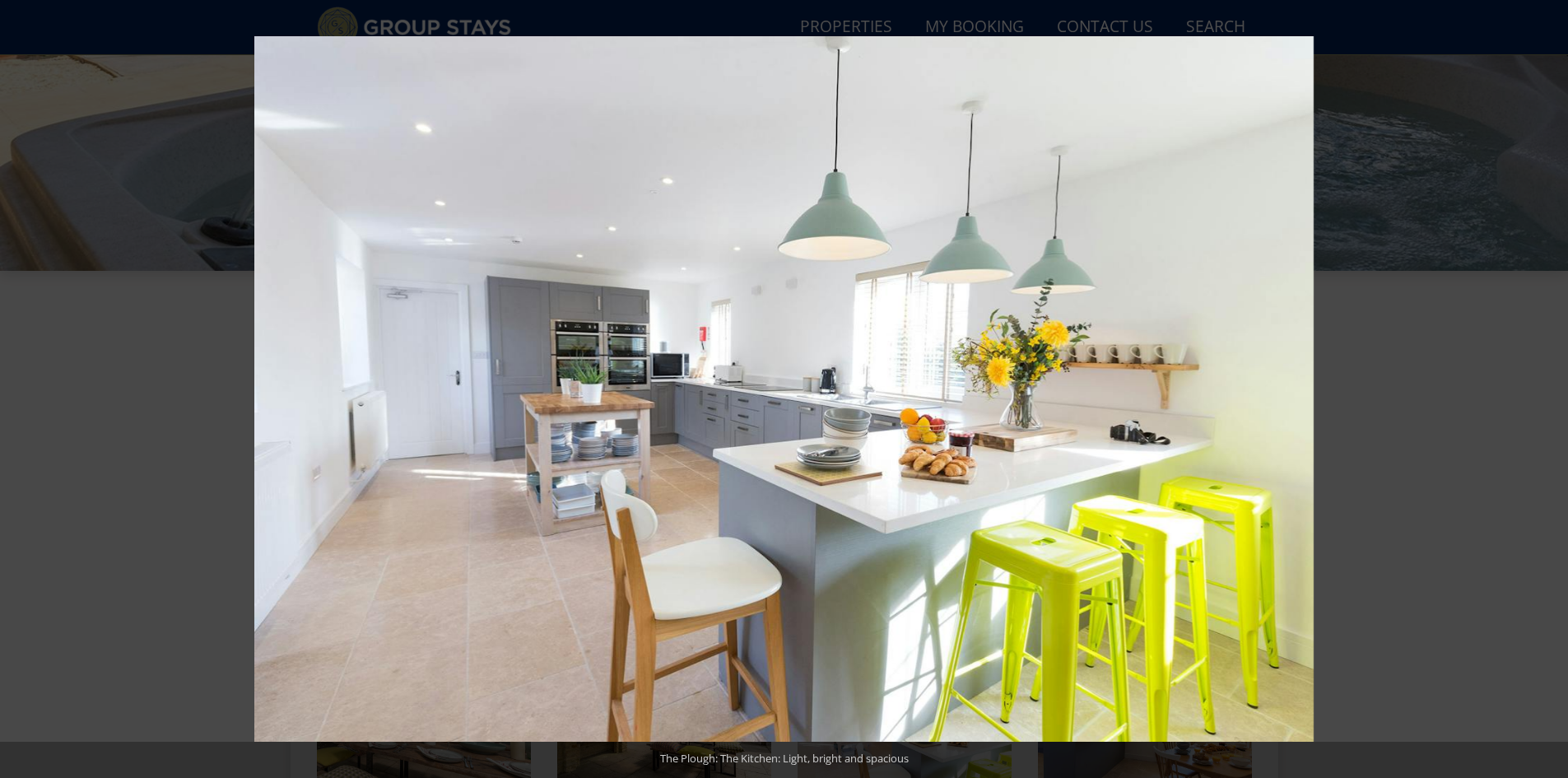click at bounding box center (1539, 389) 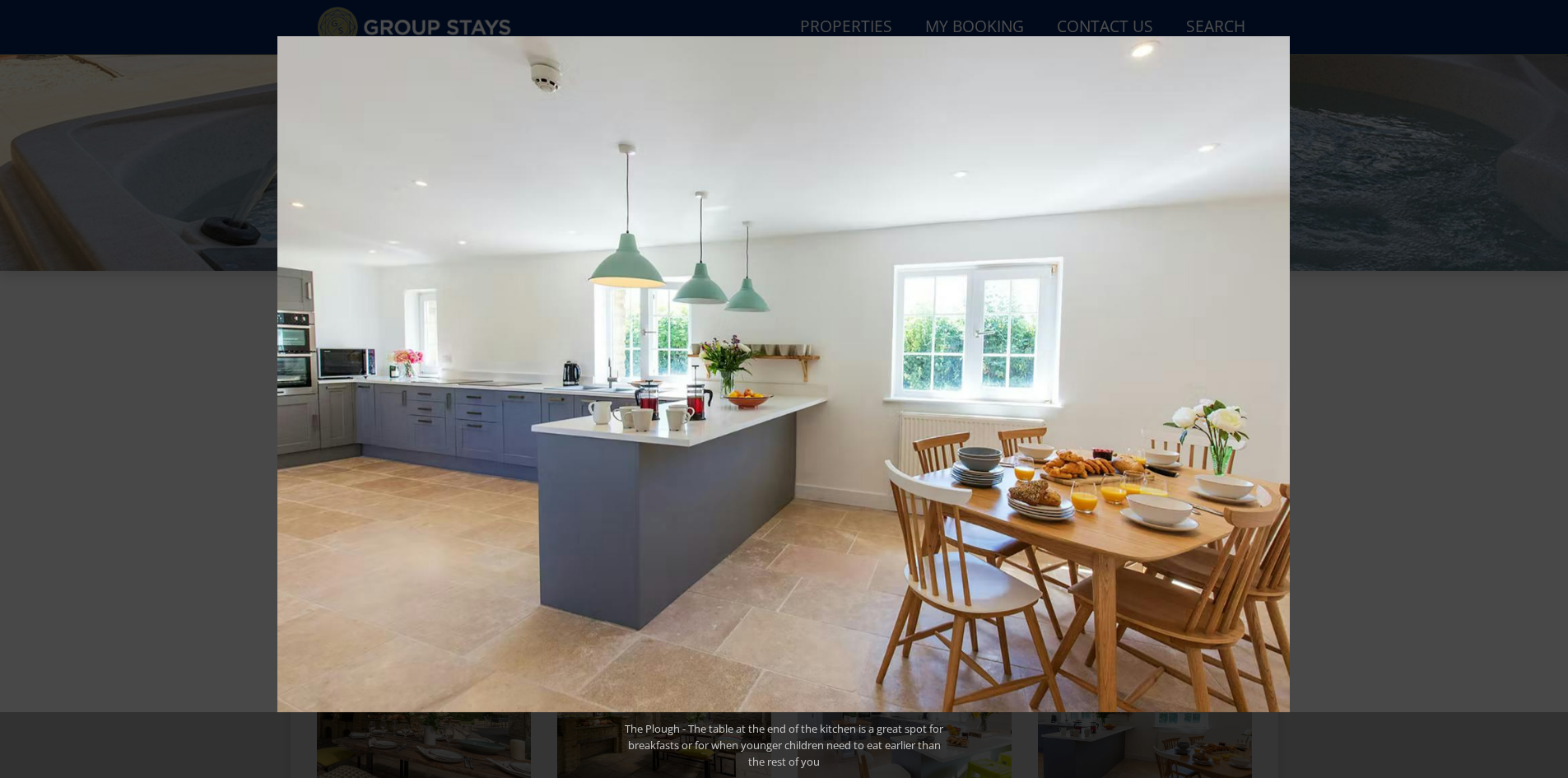 click at bounding box center (1539, 389) 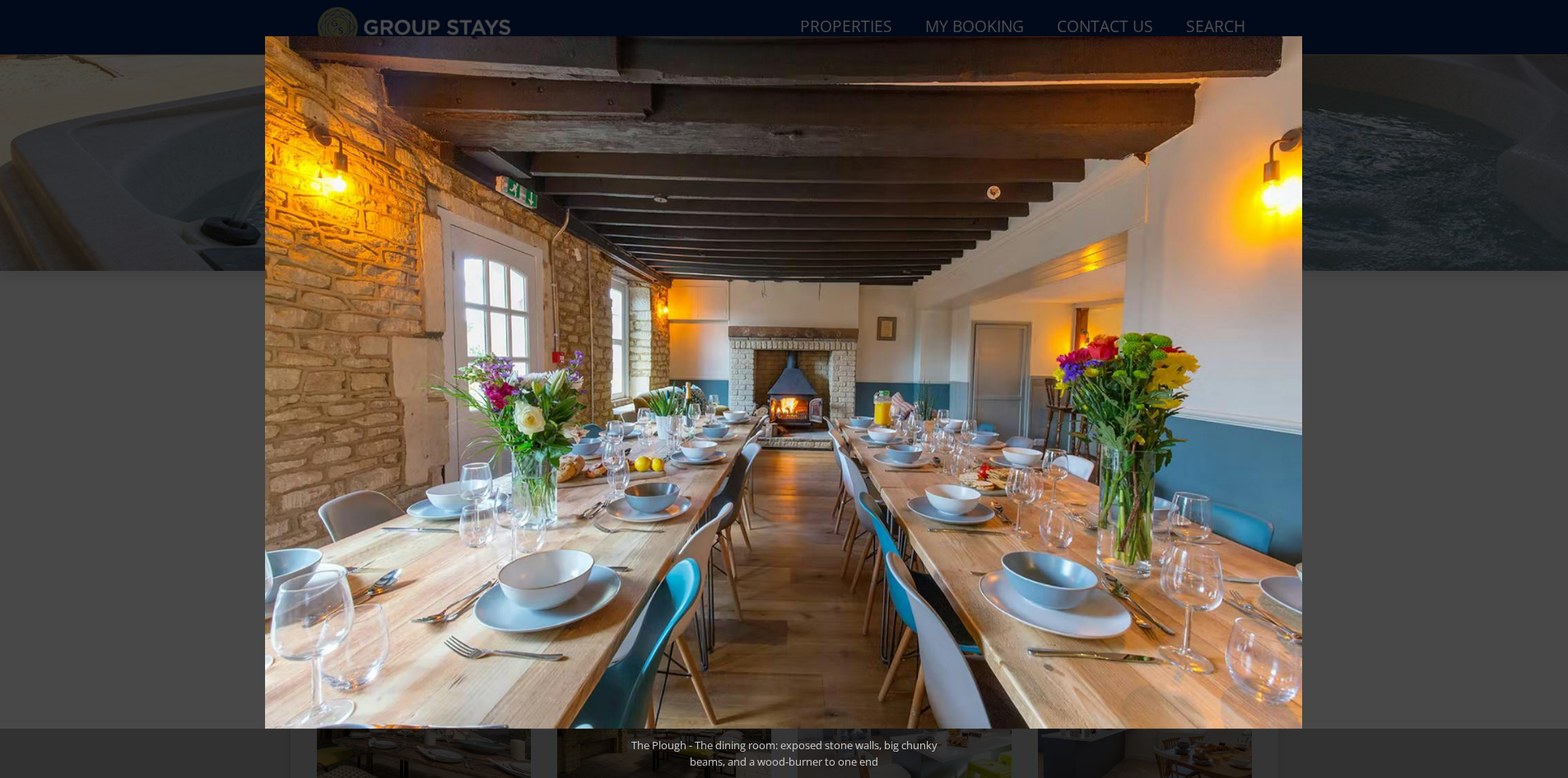 click at bounding box center (1539, 389) 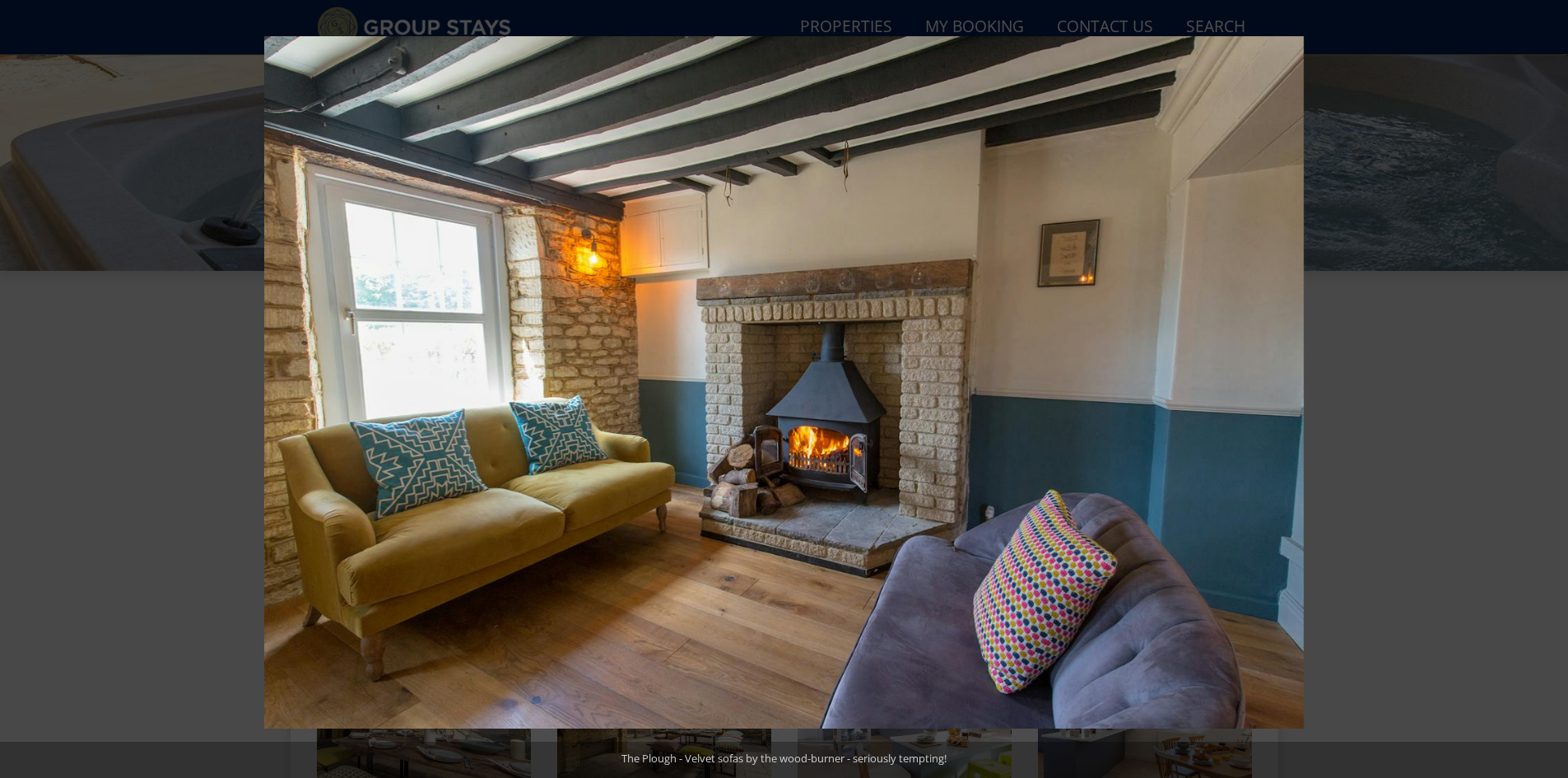 click at bounding box center [1539, 389] 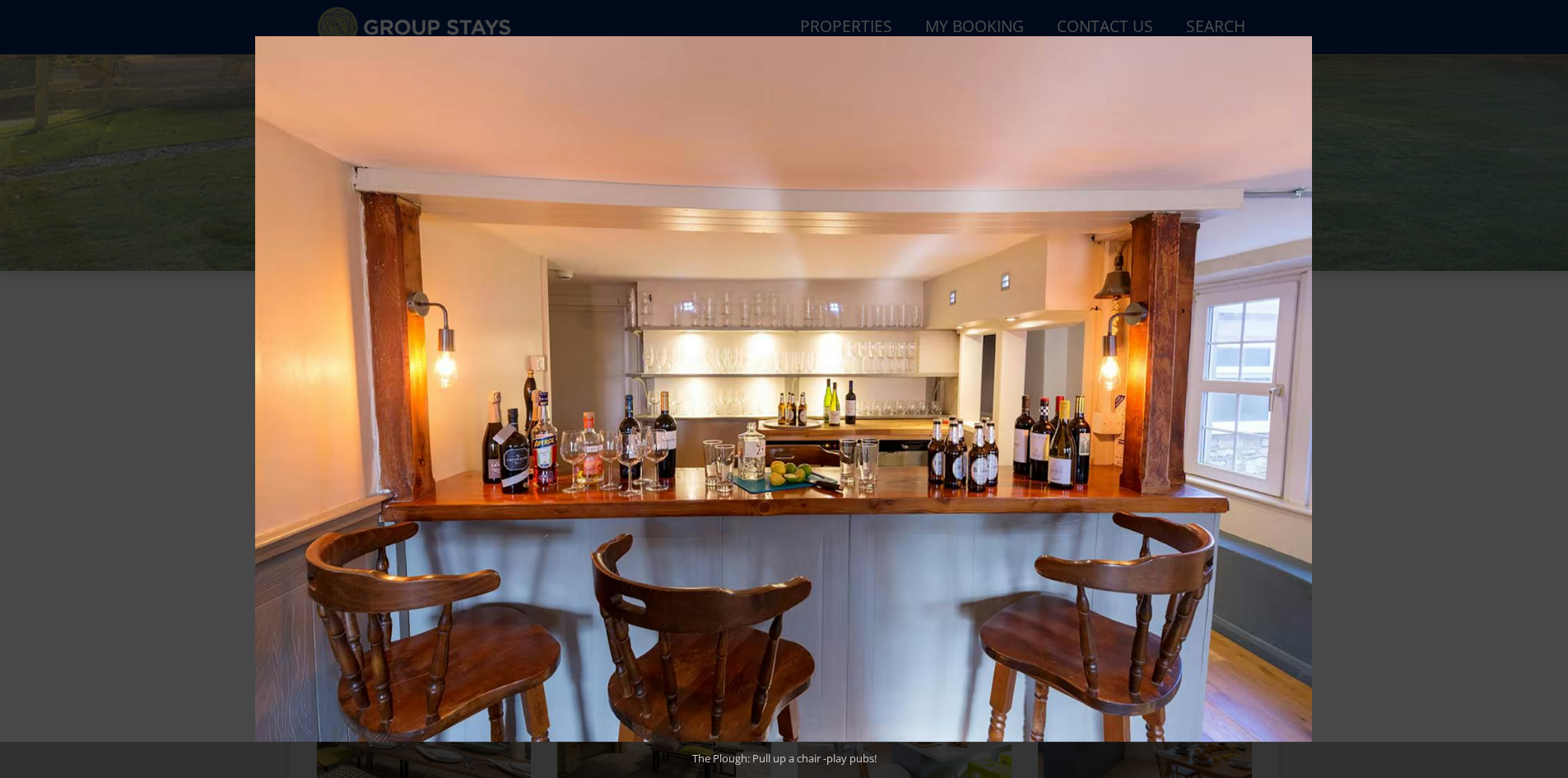 click at bounding box center [1539, 389] 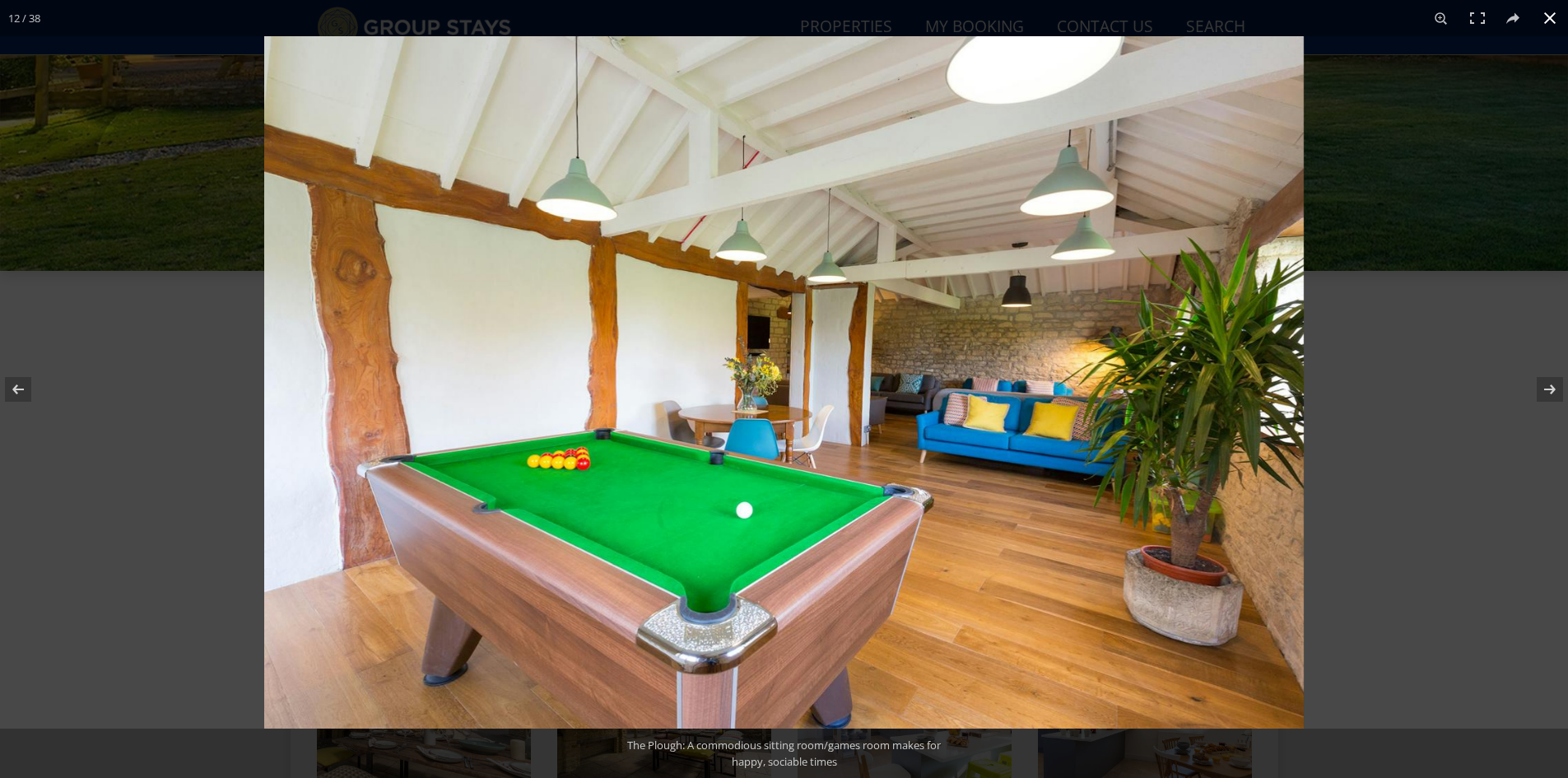 click at bounding box center [1550, 18] 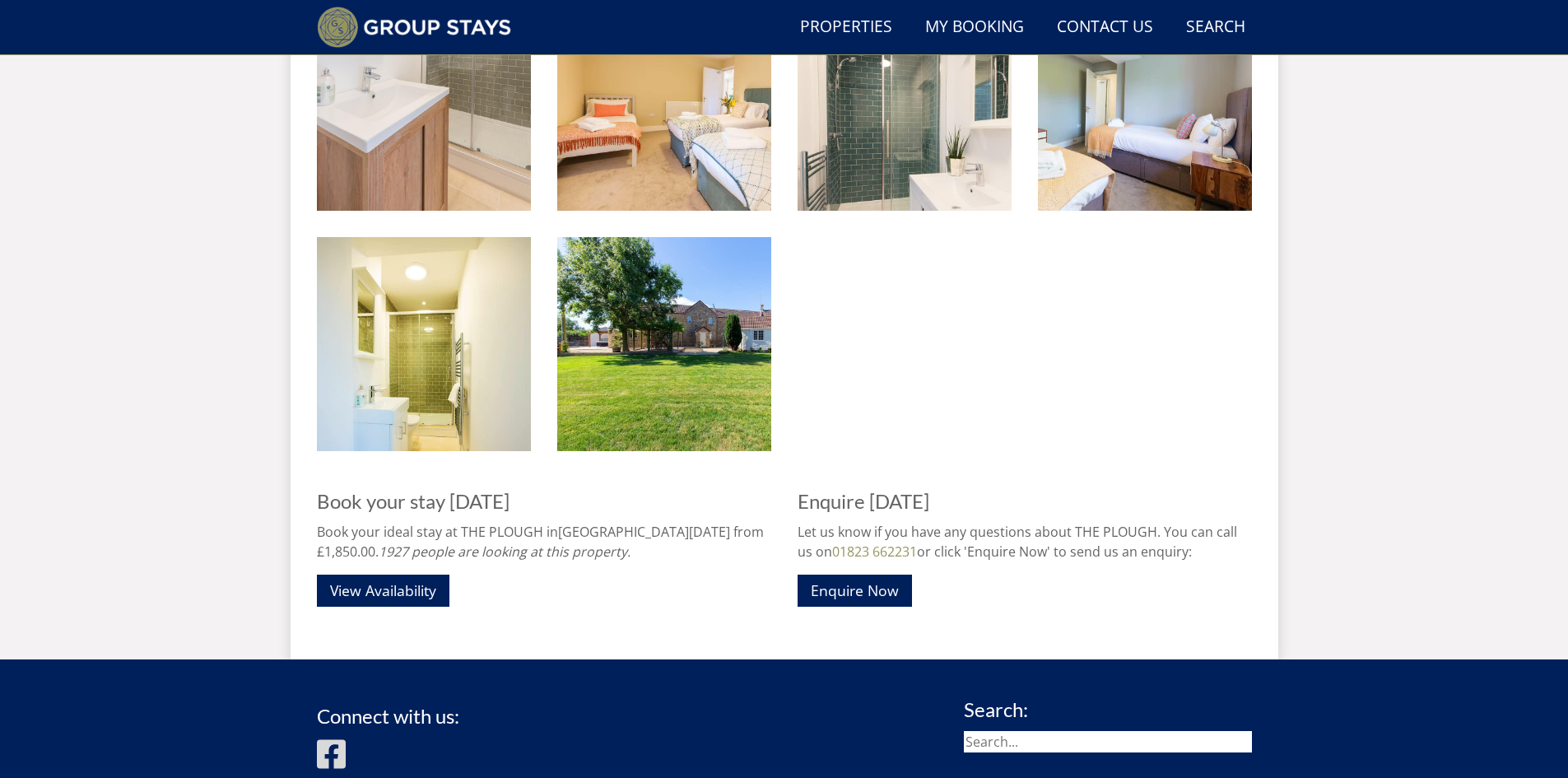 scroll, scrollTop: 2702, scrollLeft: 0, axis: vertical 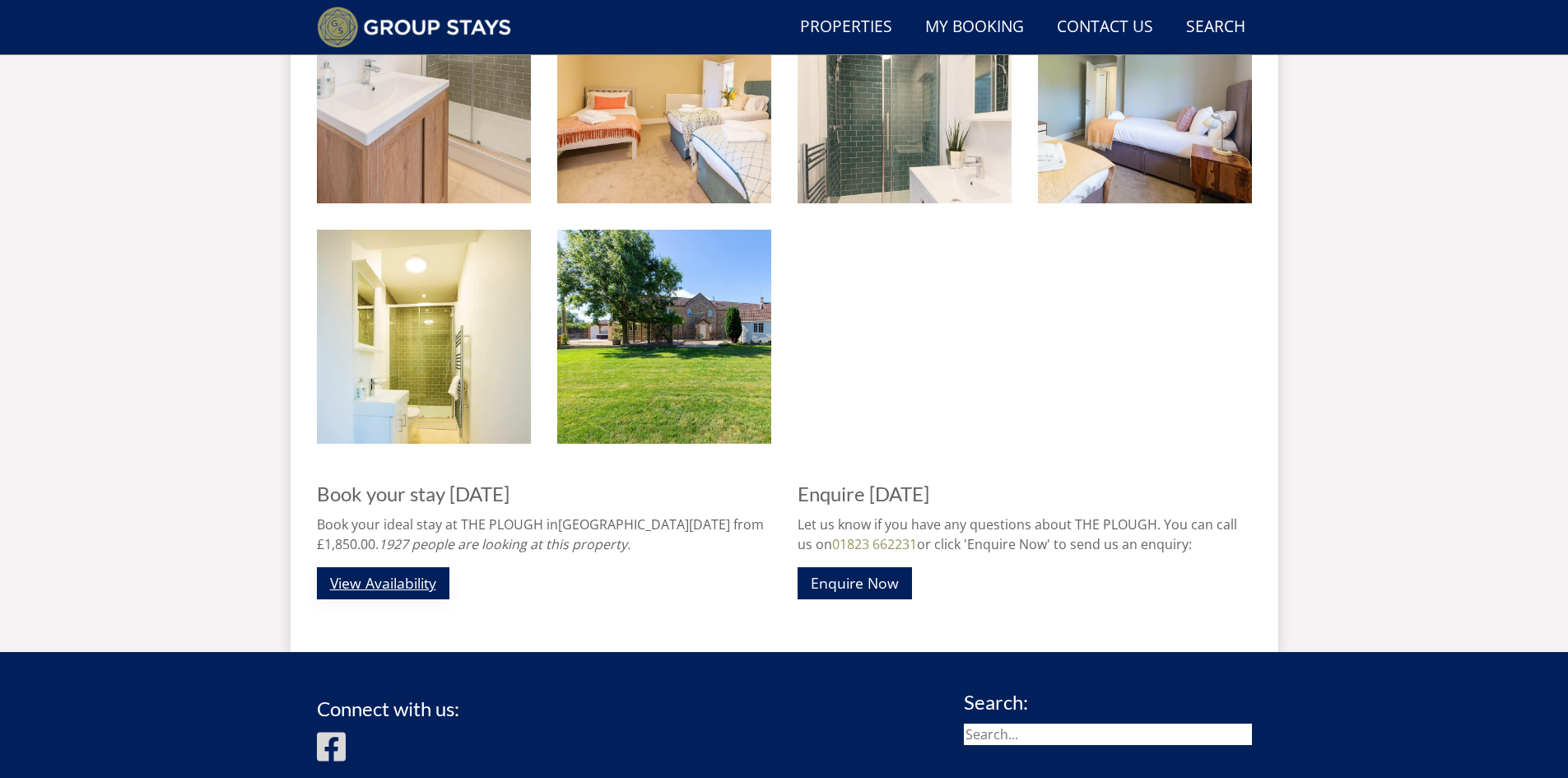 click on "View Availability" at bounding box center (383, 583) 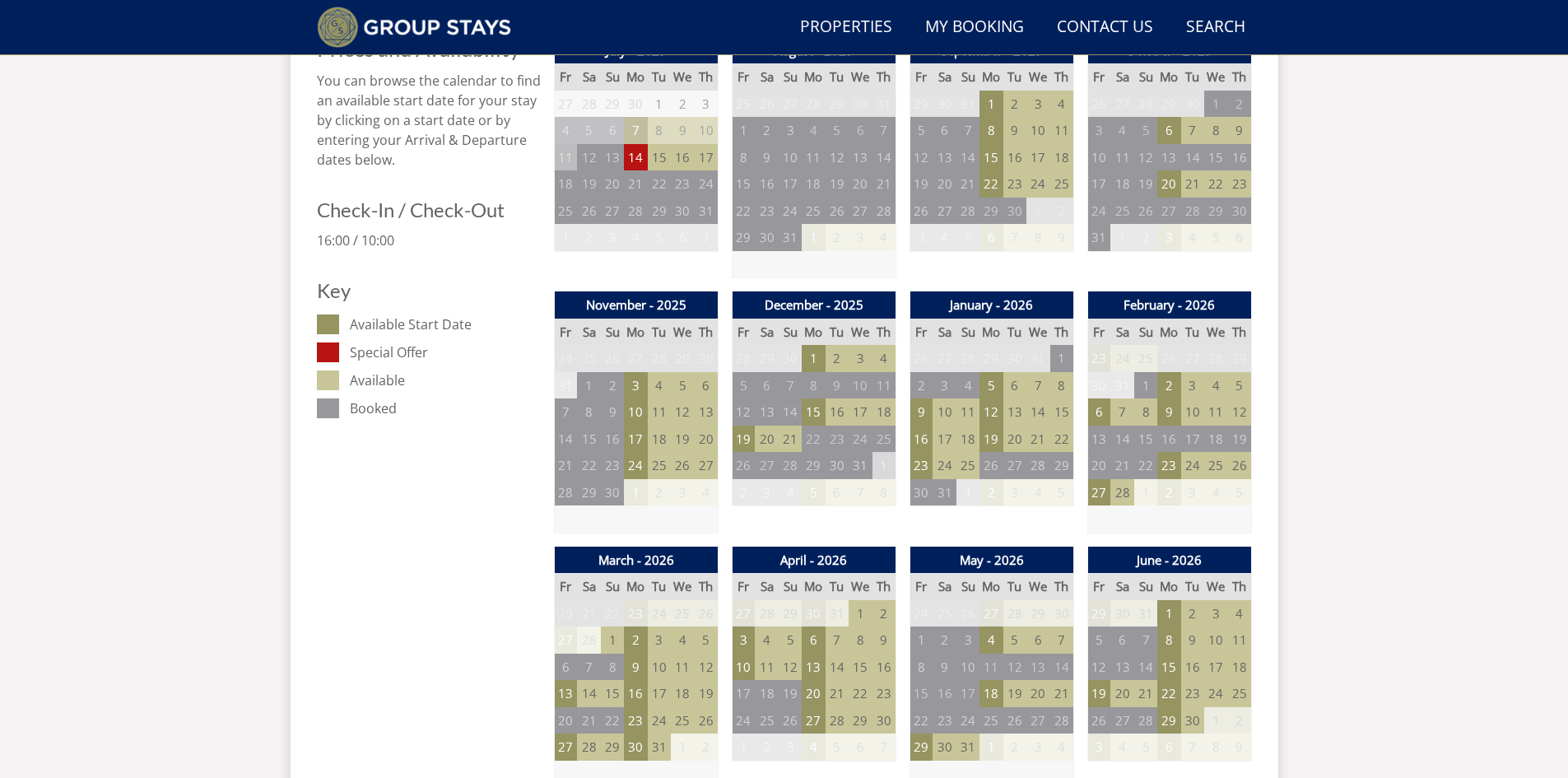 scroll, scrollTop: 723, scrollLeft: 0, axis: vertical 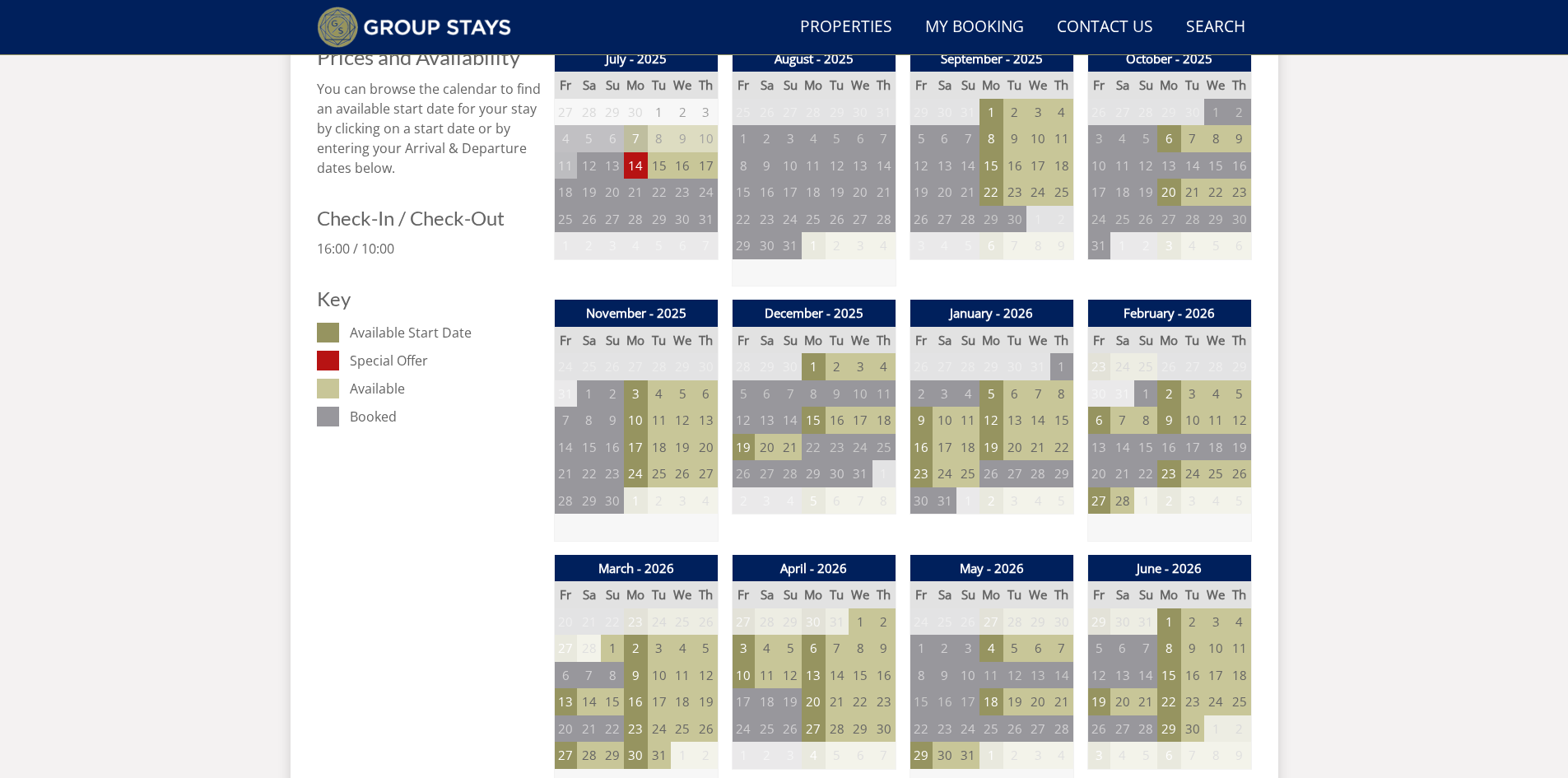 click on "11" at bounding box center (766, 675) 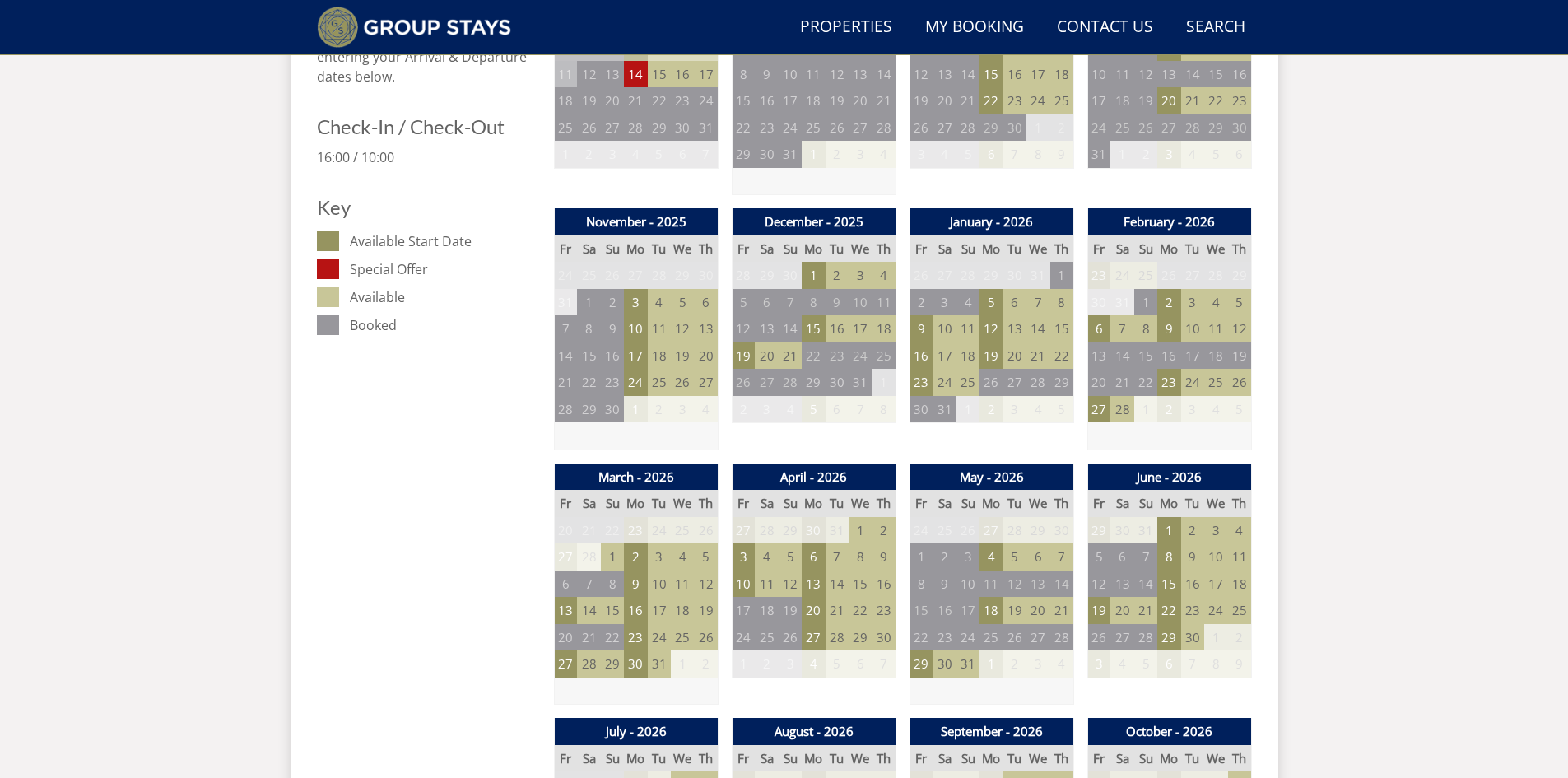 scroll, scrollTop: 805, scrollLeft: 0, axis: vertical 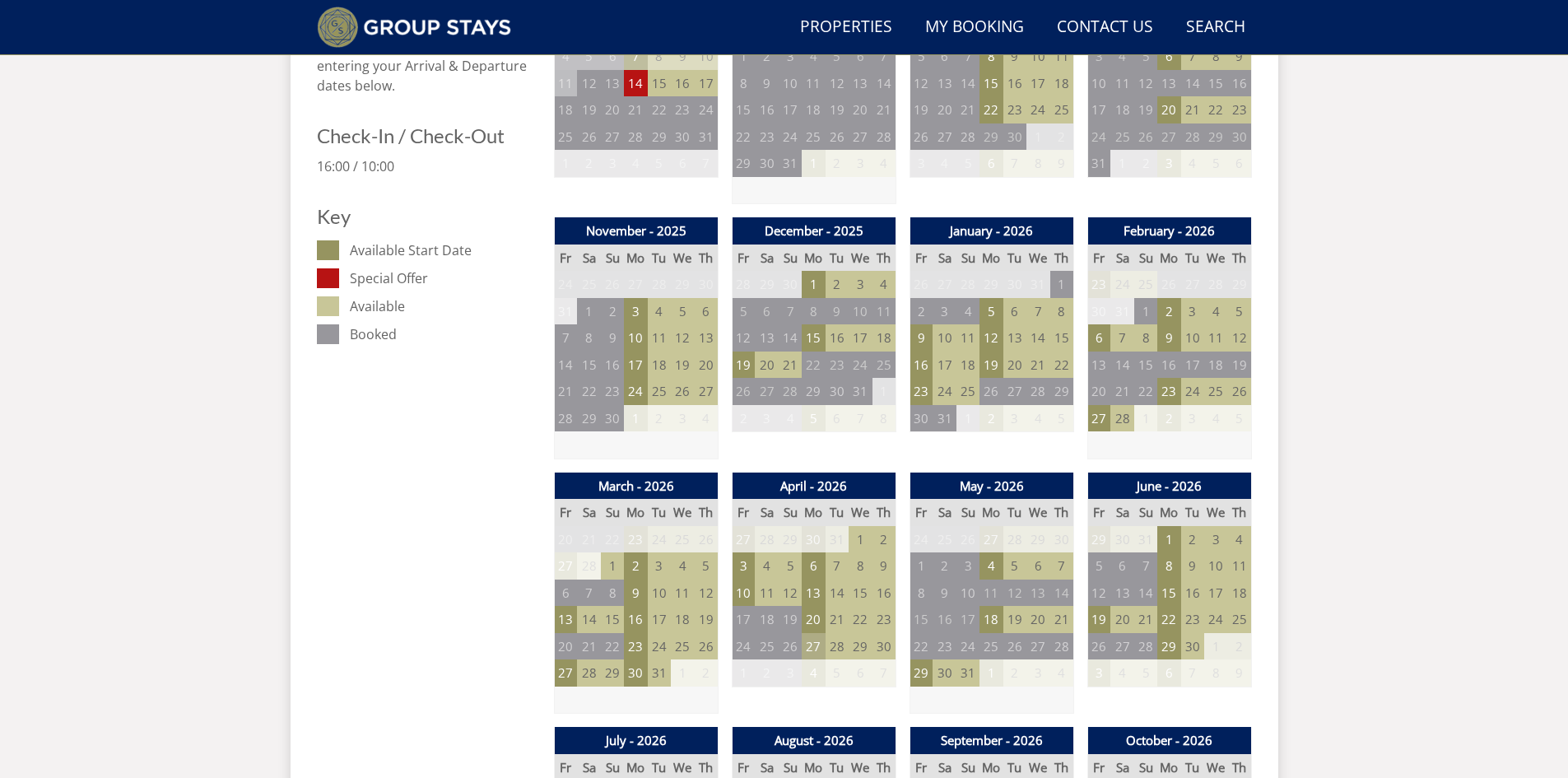 click on "27" at bounding box center (813, 646) 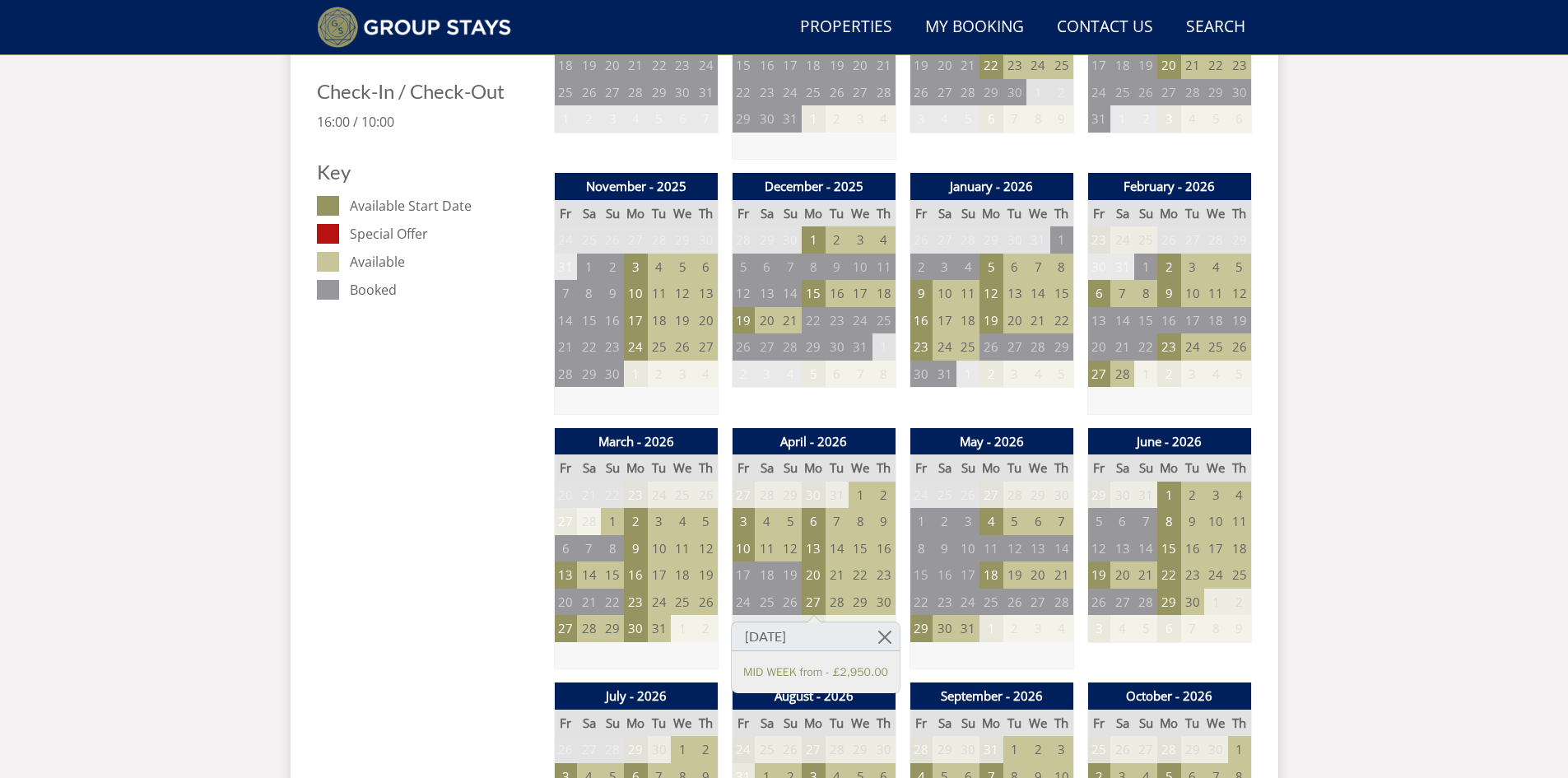 scroll, scrollTop: 887, scrollLeft: 0, axis: vertical 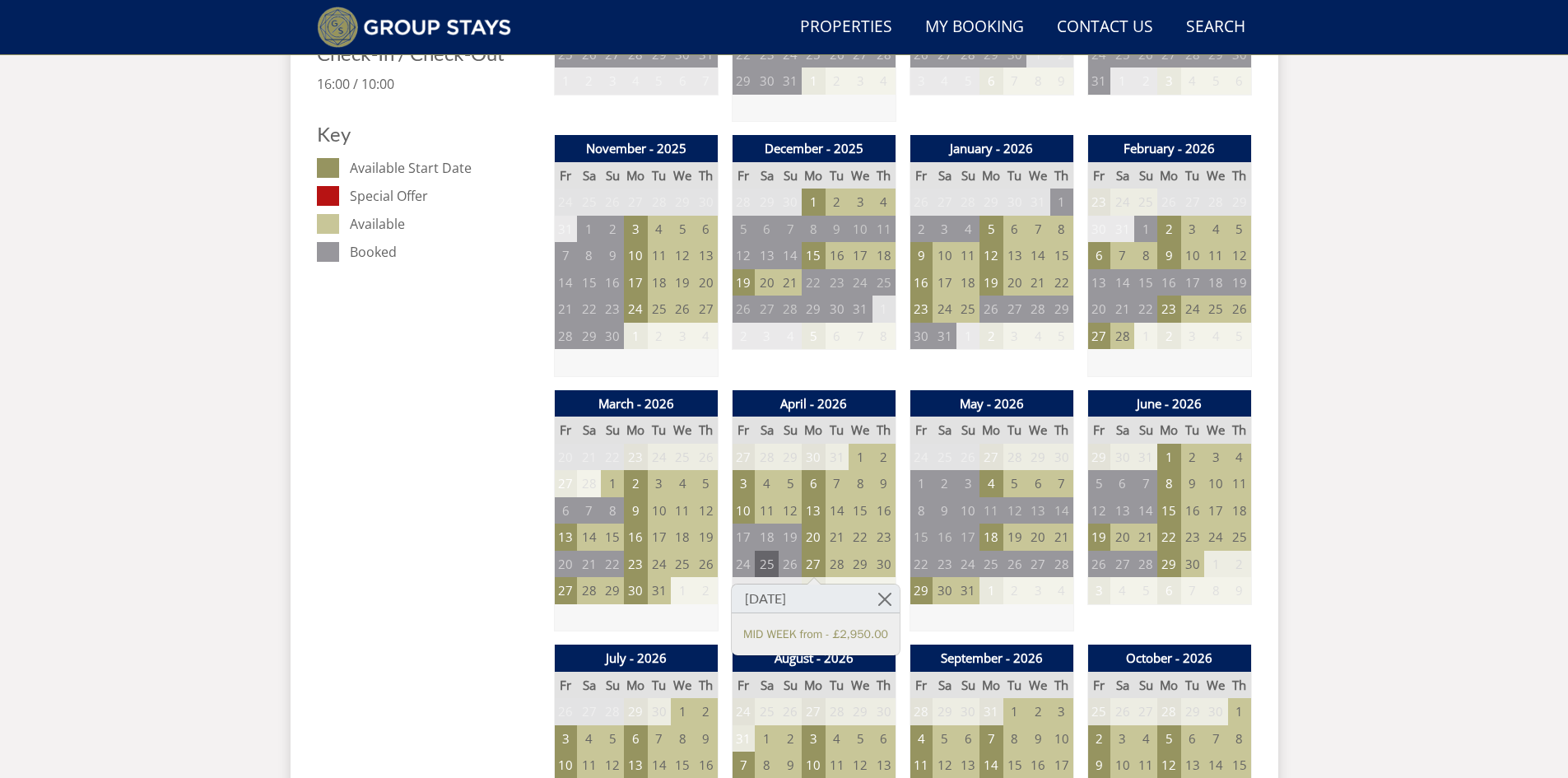 click on "25" at bounding box center (766, 564) 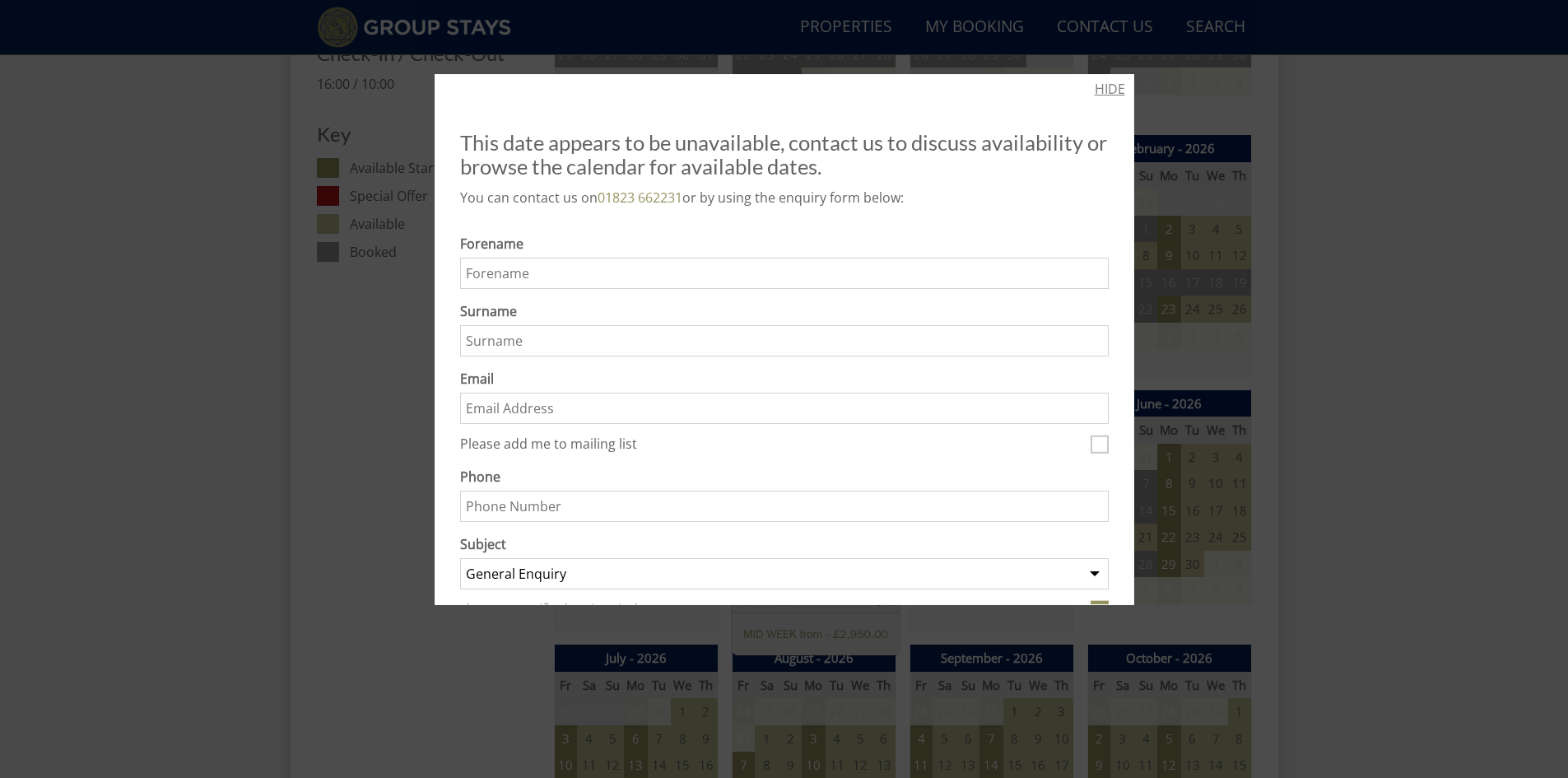 click on "HIDE" at bounding box center (1110, 89) 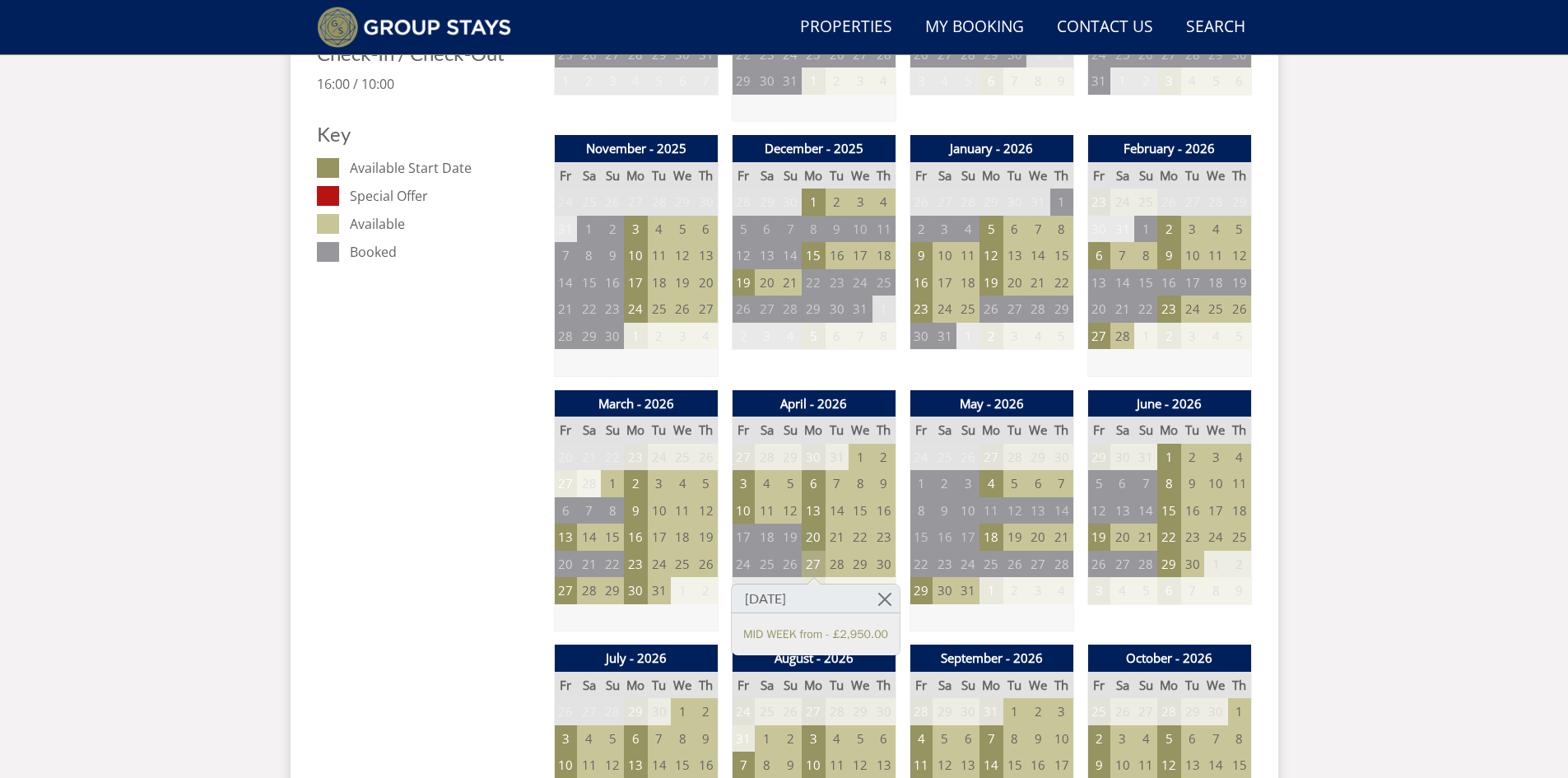 click on "27" at bounding box center [813, 564] 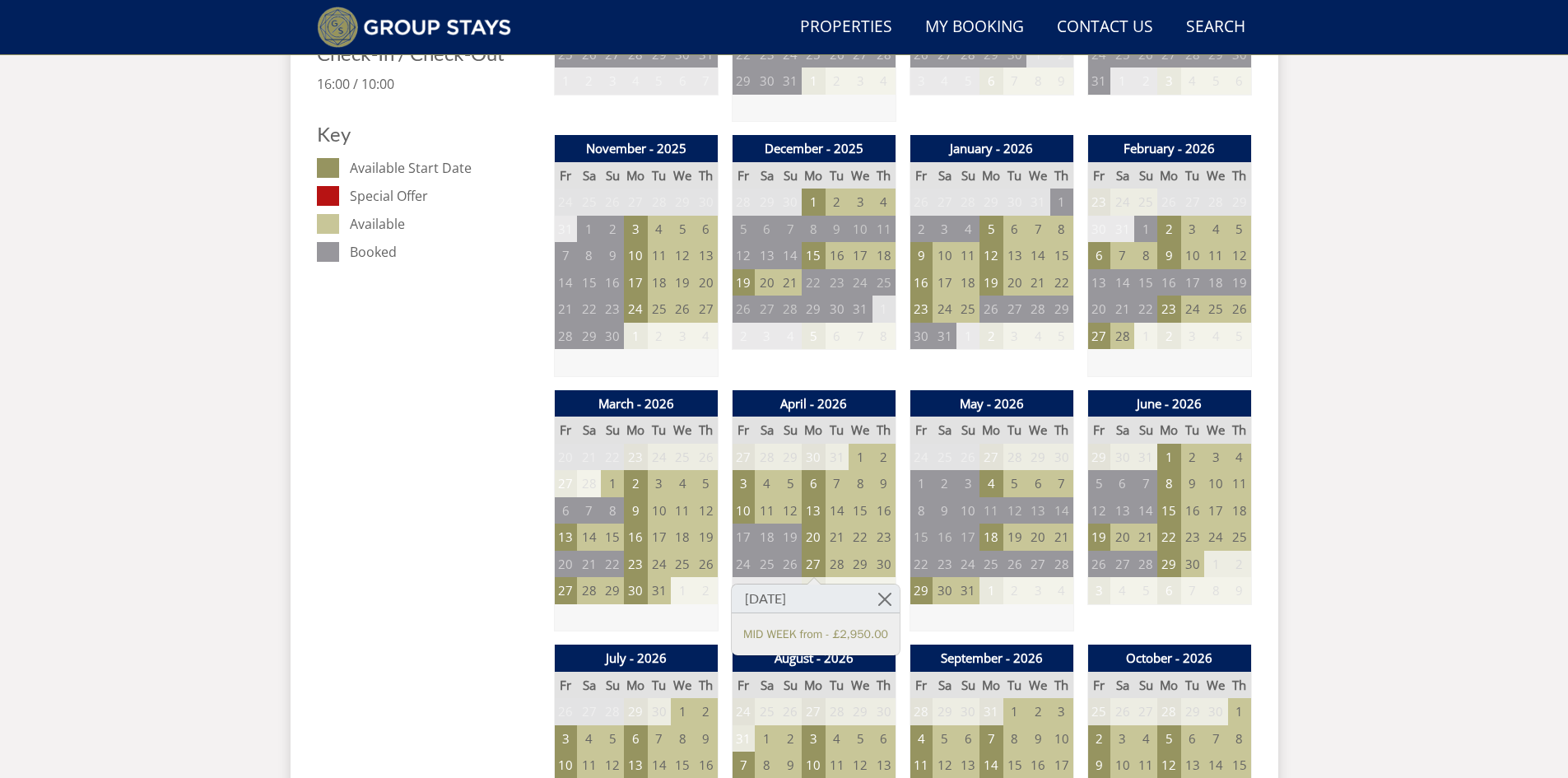 click on "11" at bounding box center (766, 510) 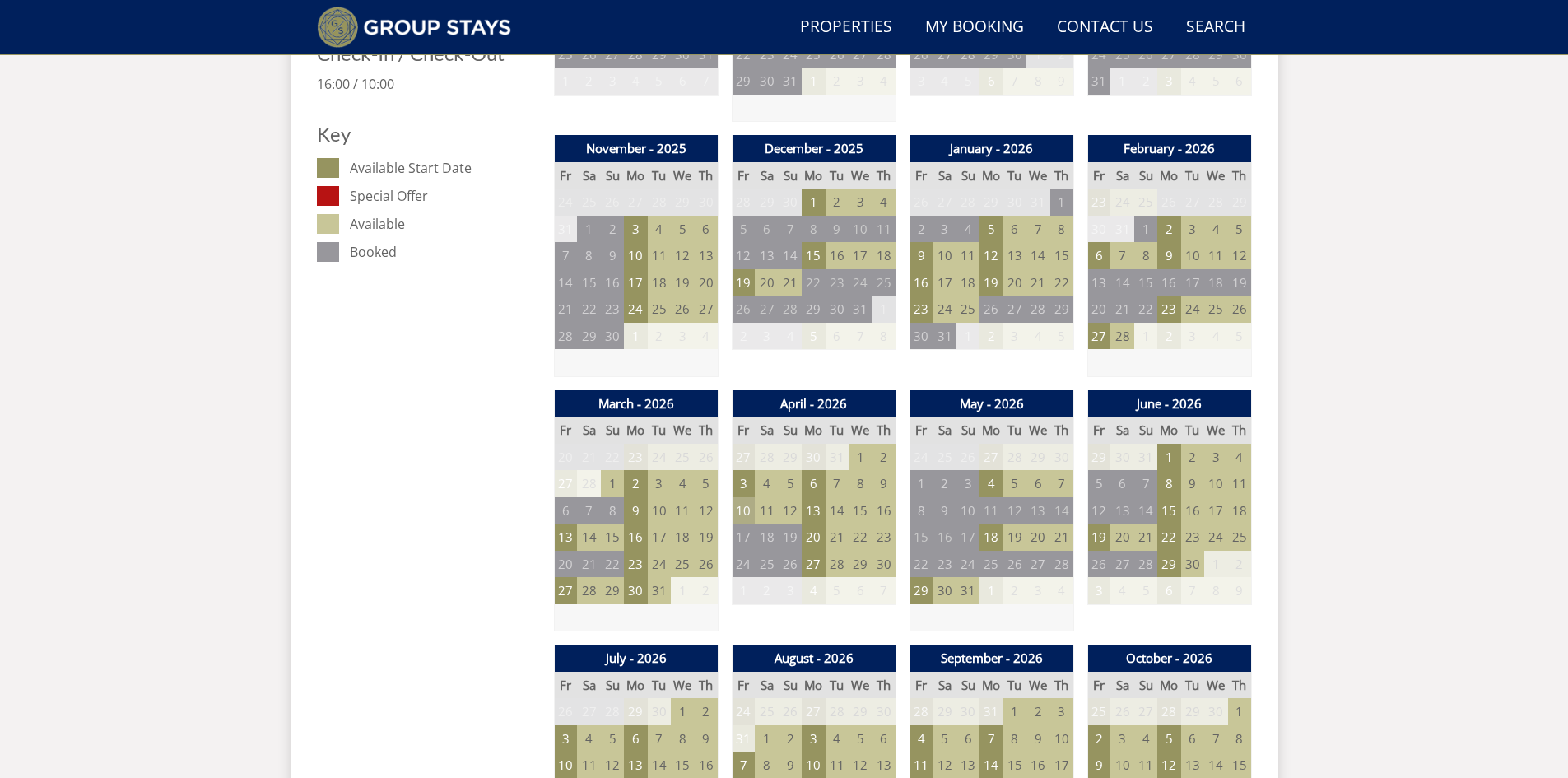 click on "10" at bounding box center (743, 510) 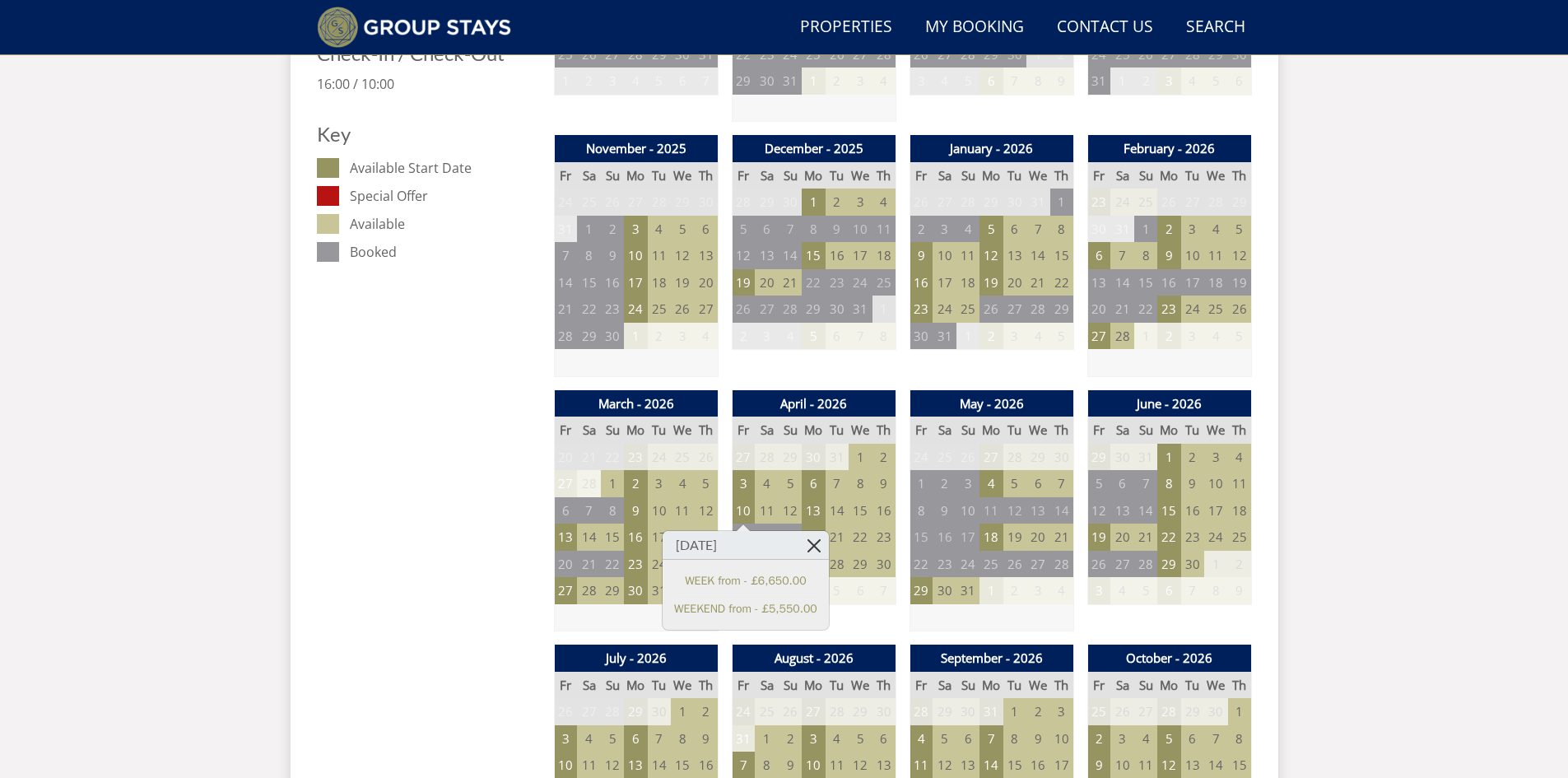 click at bounding box center [814, 545] 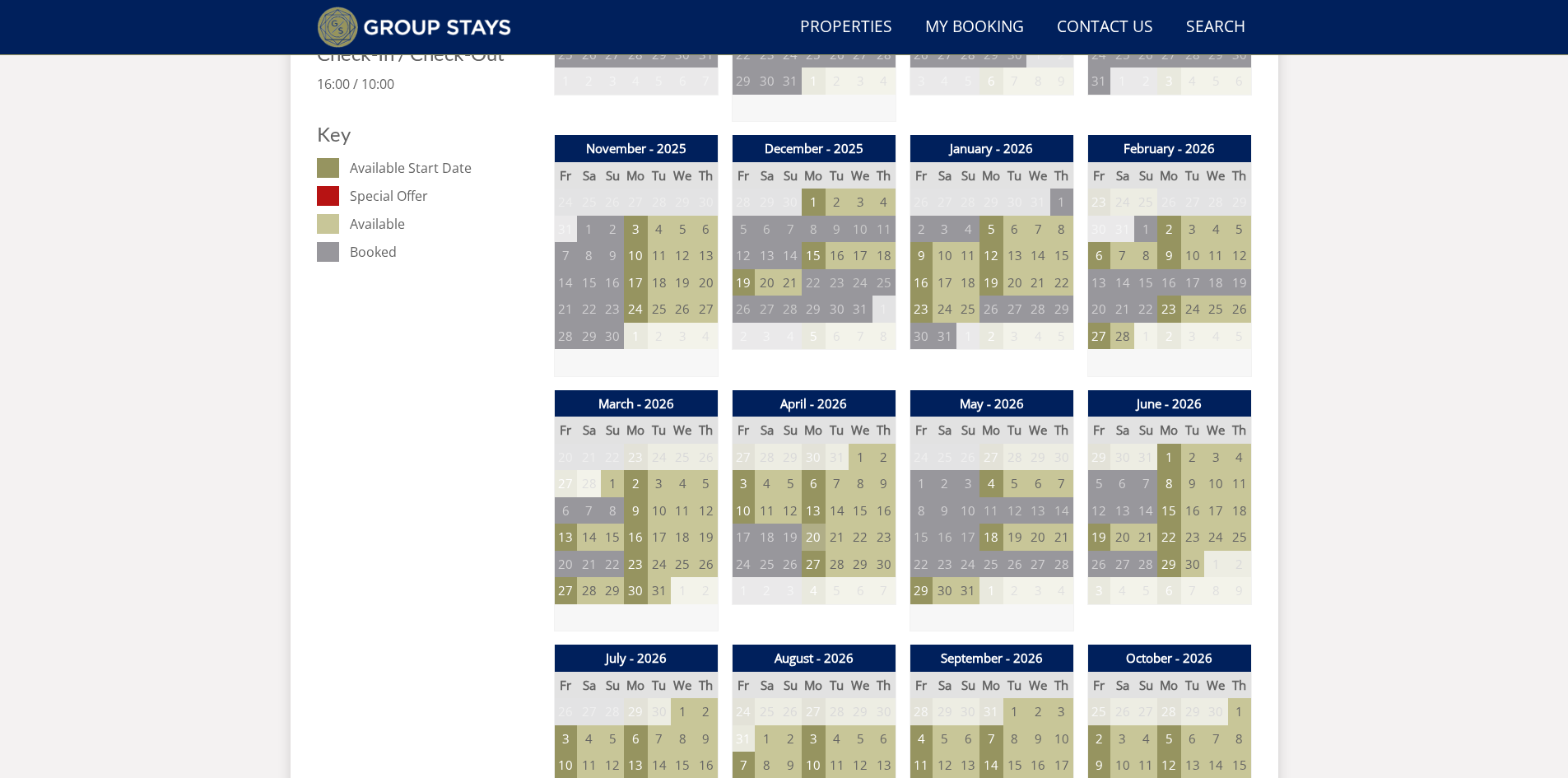 click on "20" at bounding box center [813, 537] 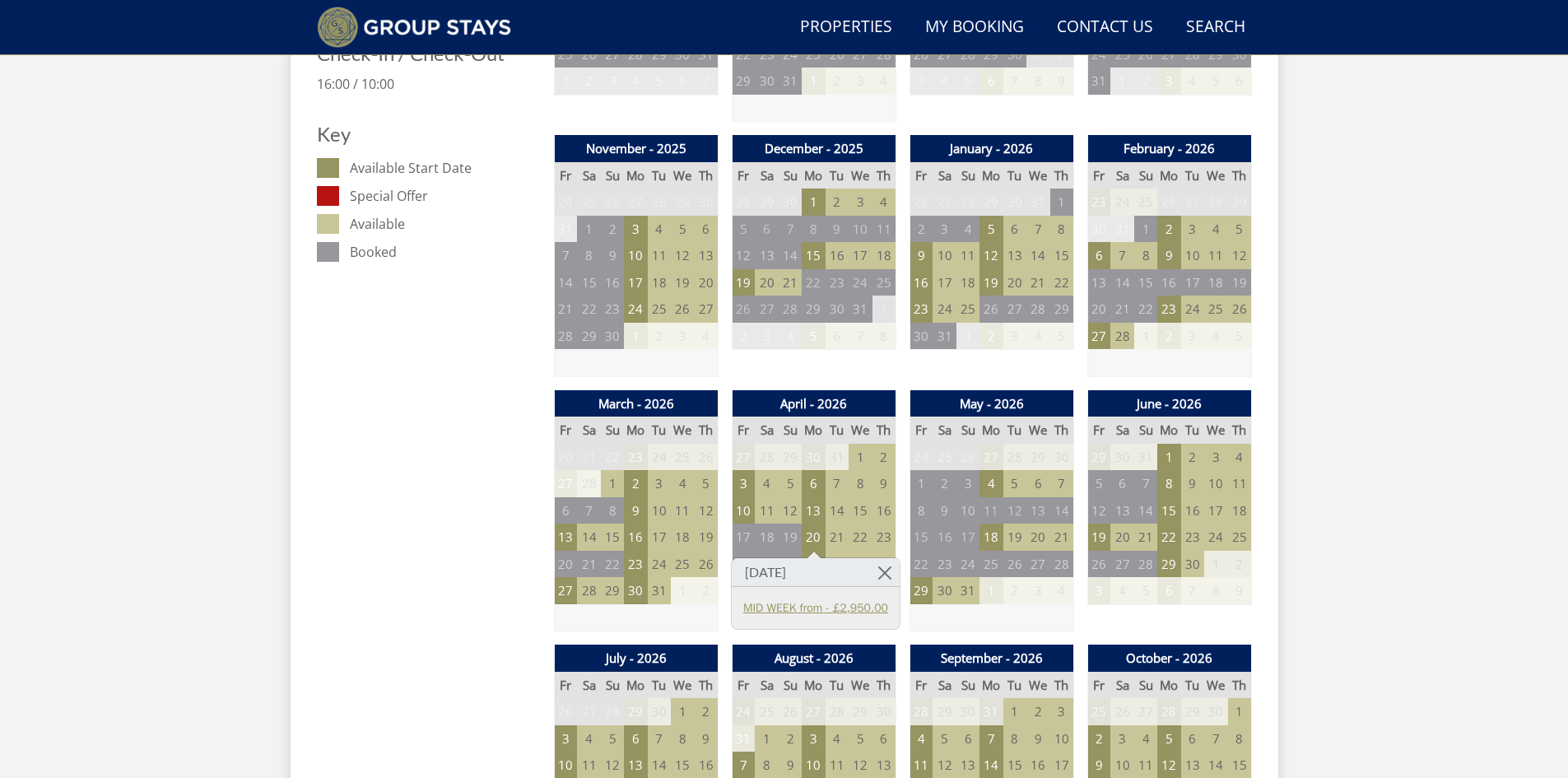click on "MID WEEK from  - £2,950.00" at bounding box center (816, 608) 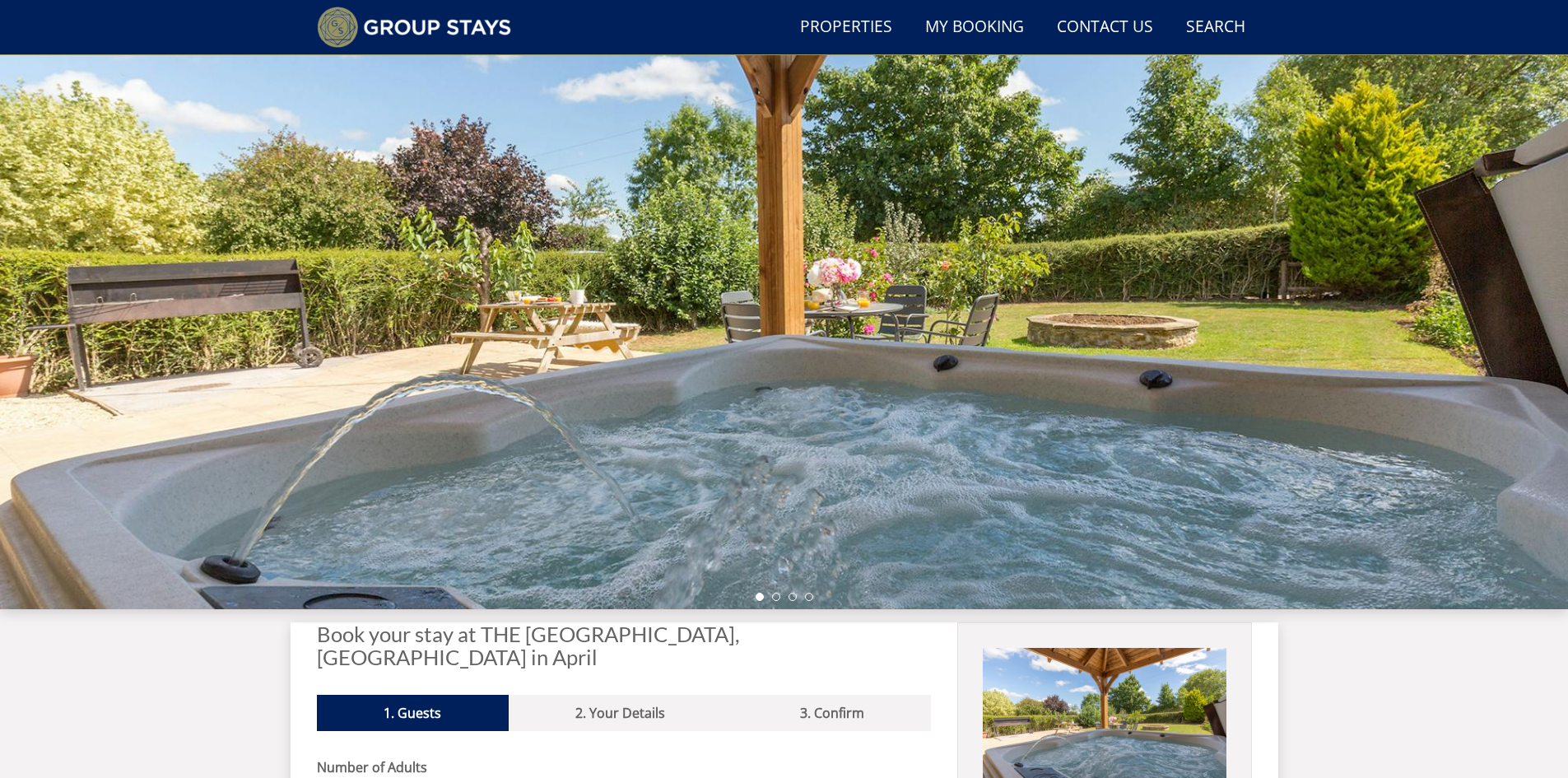 scroll, scrollTop: 397, scrollLeft: 0, axis: vertical 